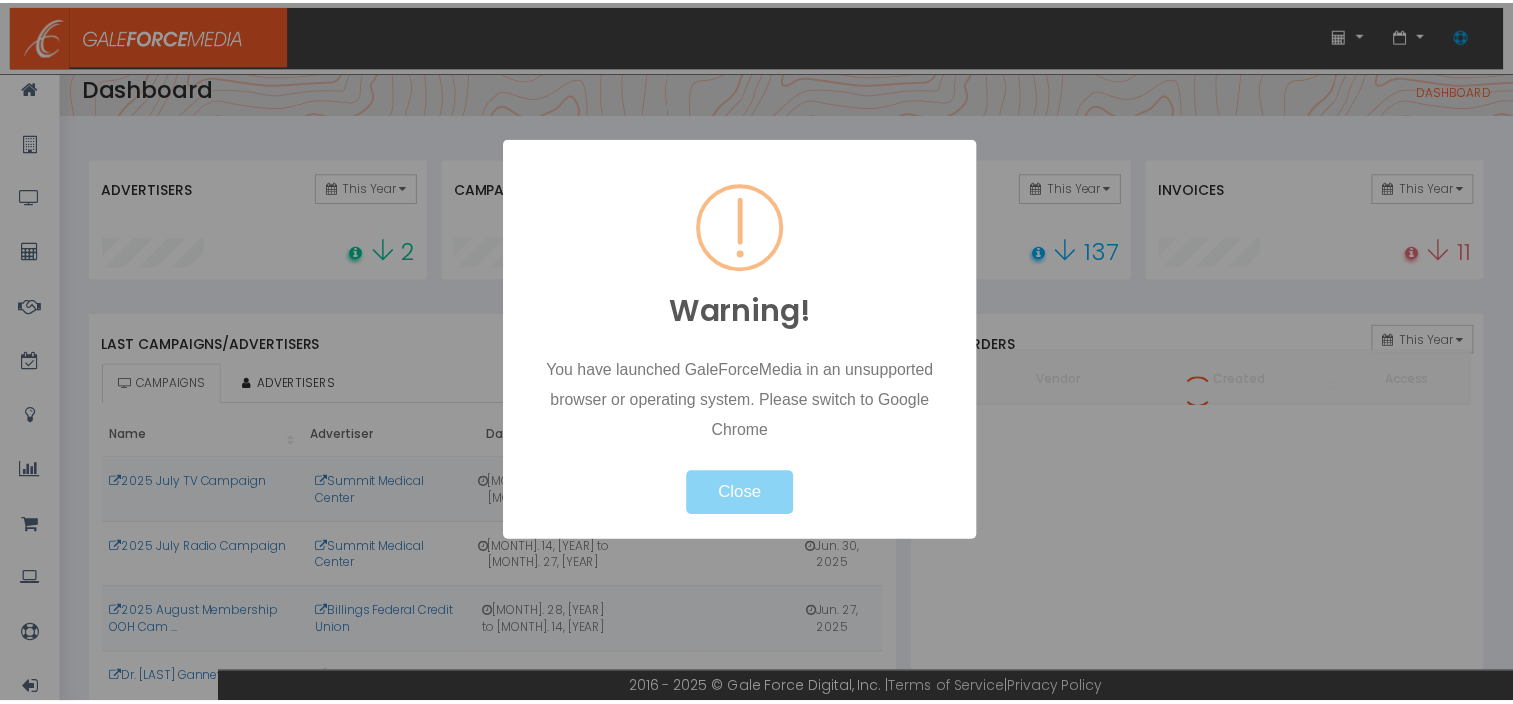 scroll, scrollTop: 0, scrollLeft: 0, axis: both 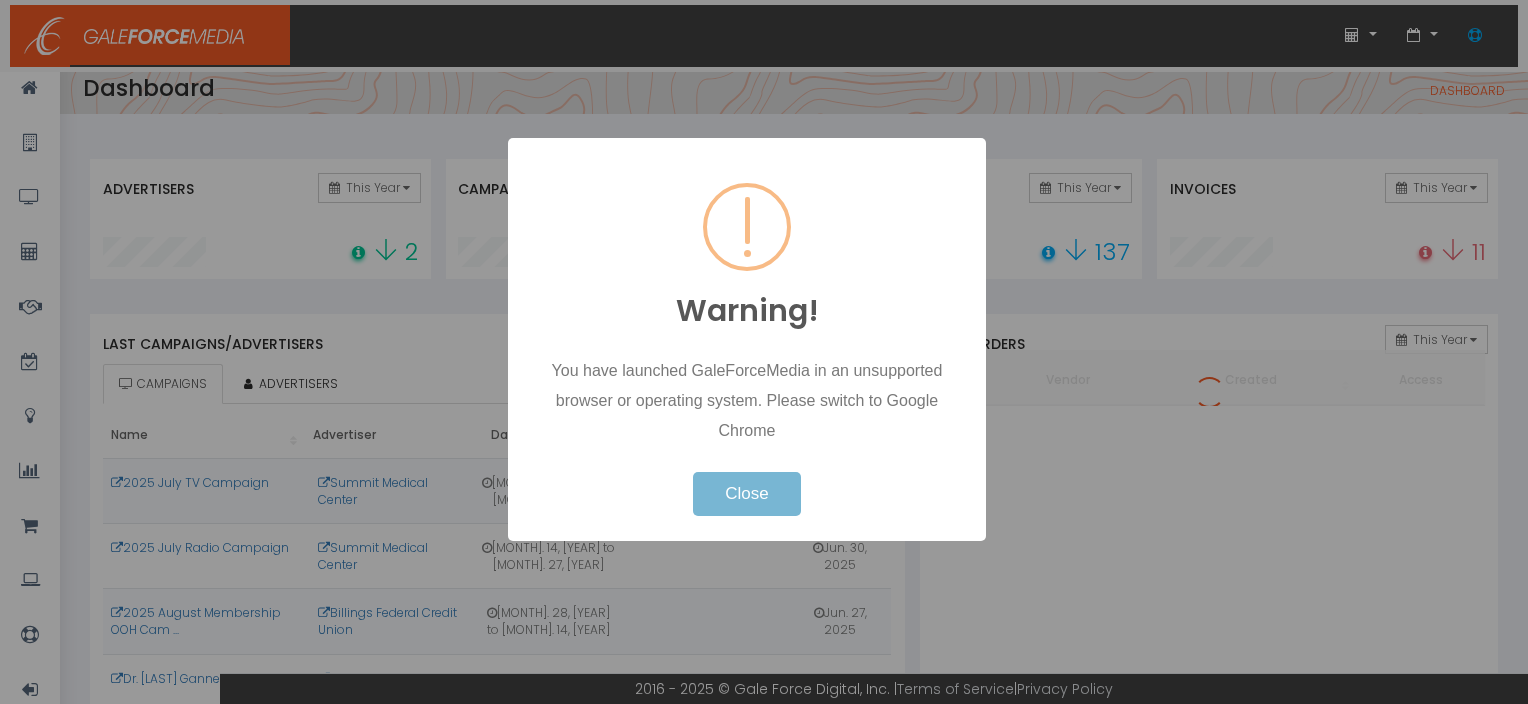 click on "Close" at bounding box center (746, 494) 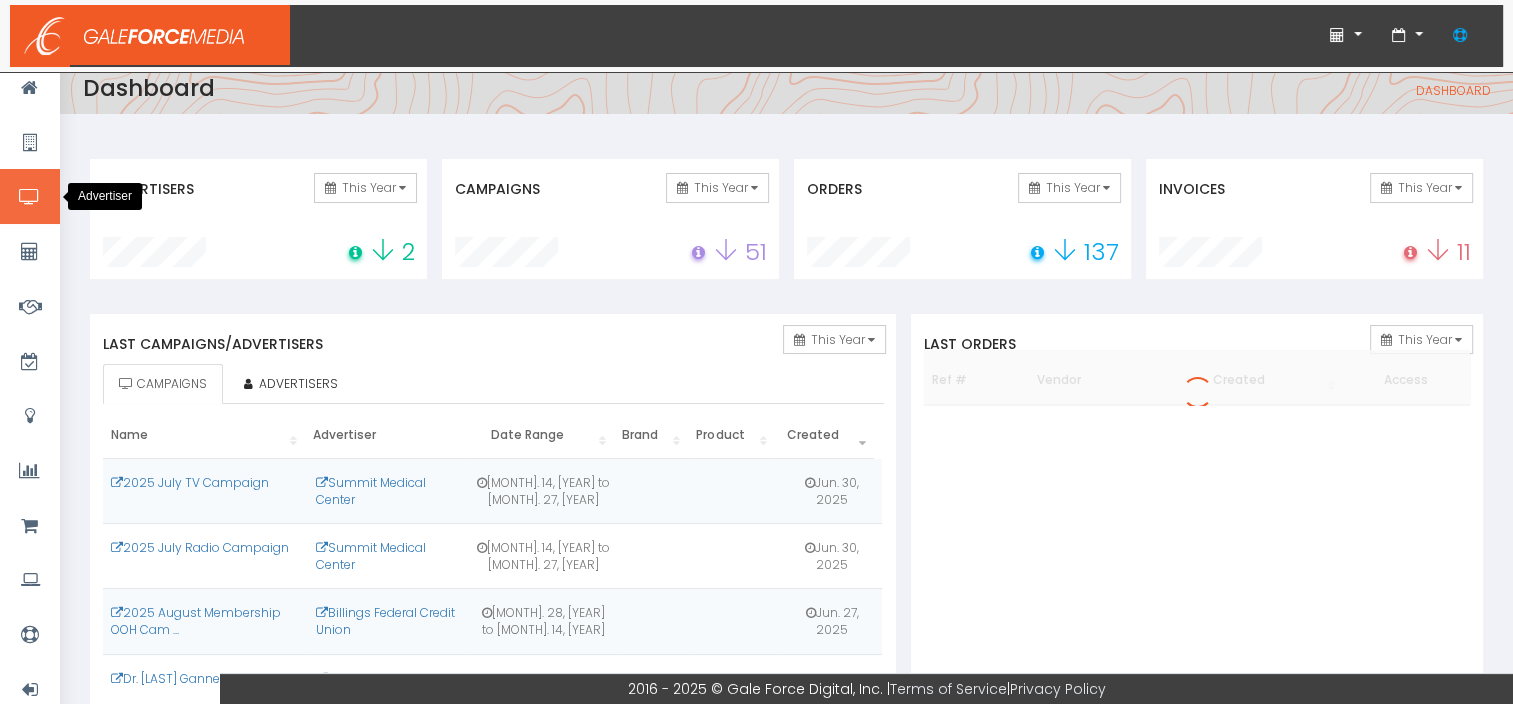 click at bounding box center (29, 197) 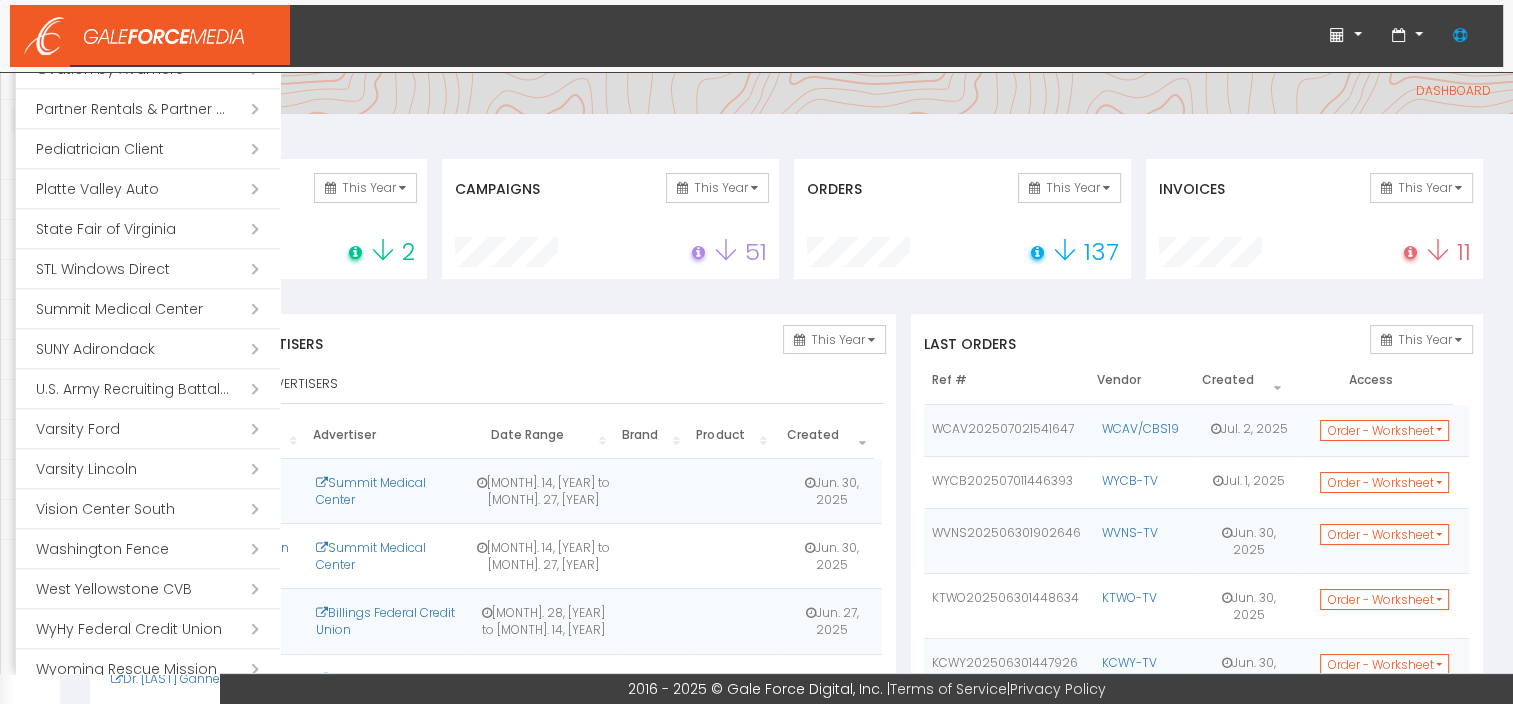 scroll, scrollTop: 1170, scrollLeft: 0, axis: vertical 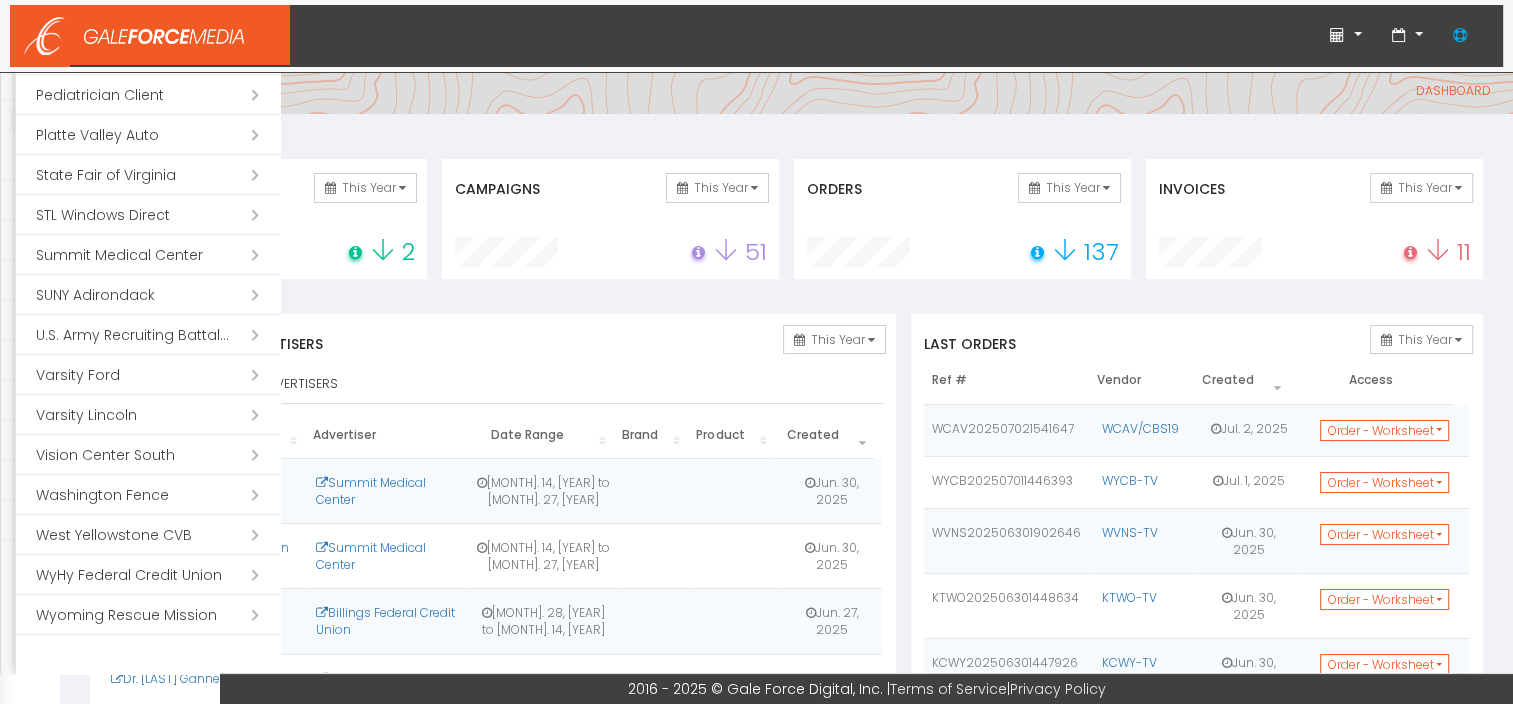 click on "Open submenu (  Summit Medical Center)" at bounding box center (148, 255) 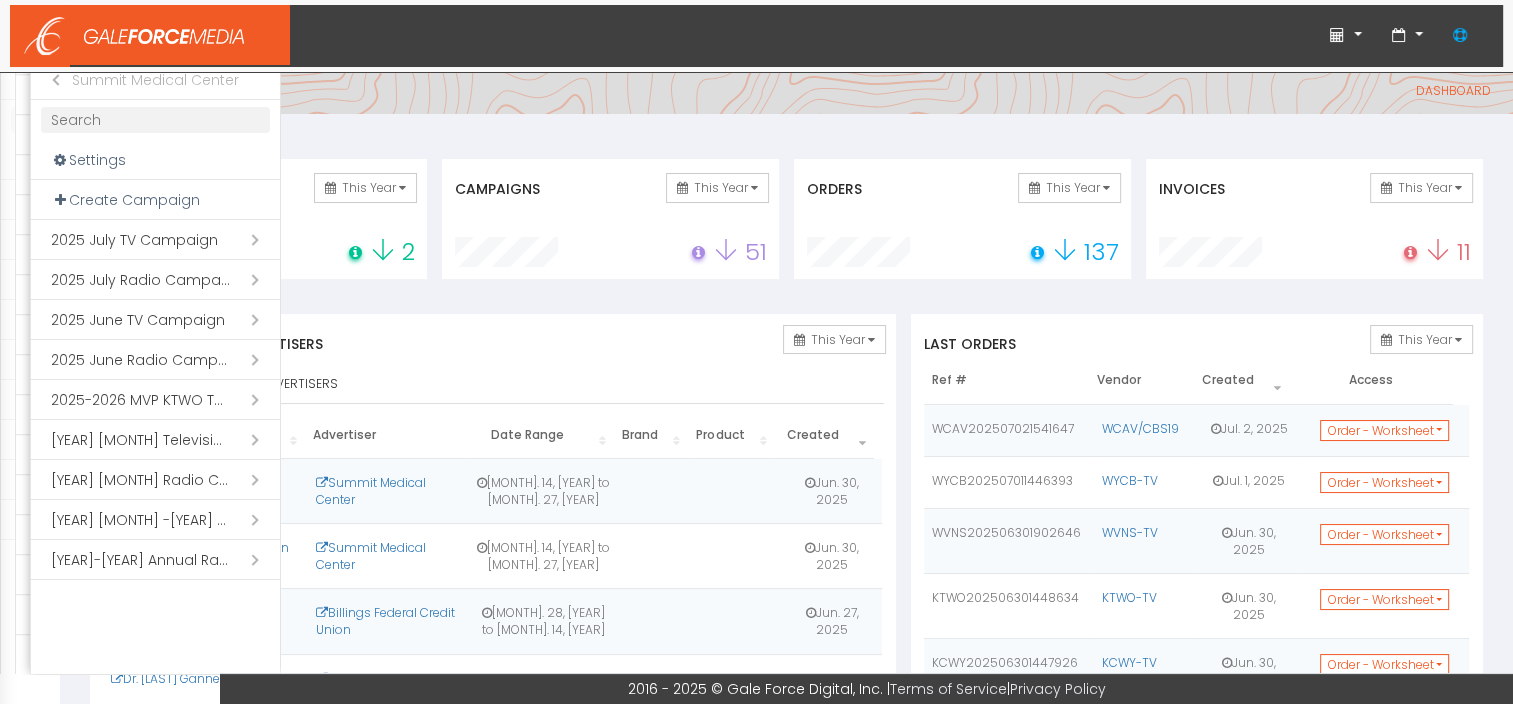 click on "Open submenu (   [YEAR] June TV Campaign)" at bounding box center [155, 320] 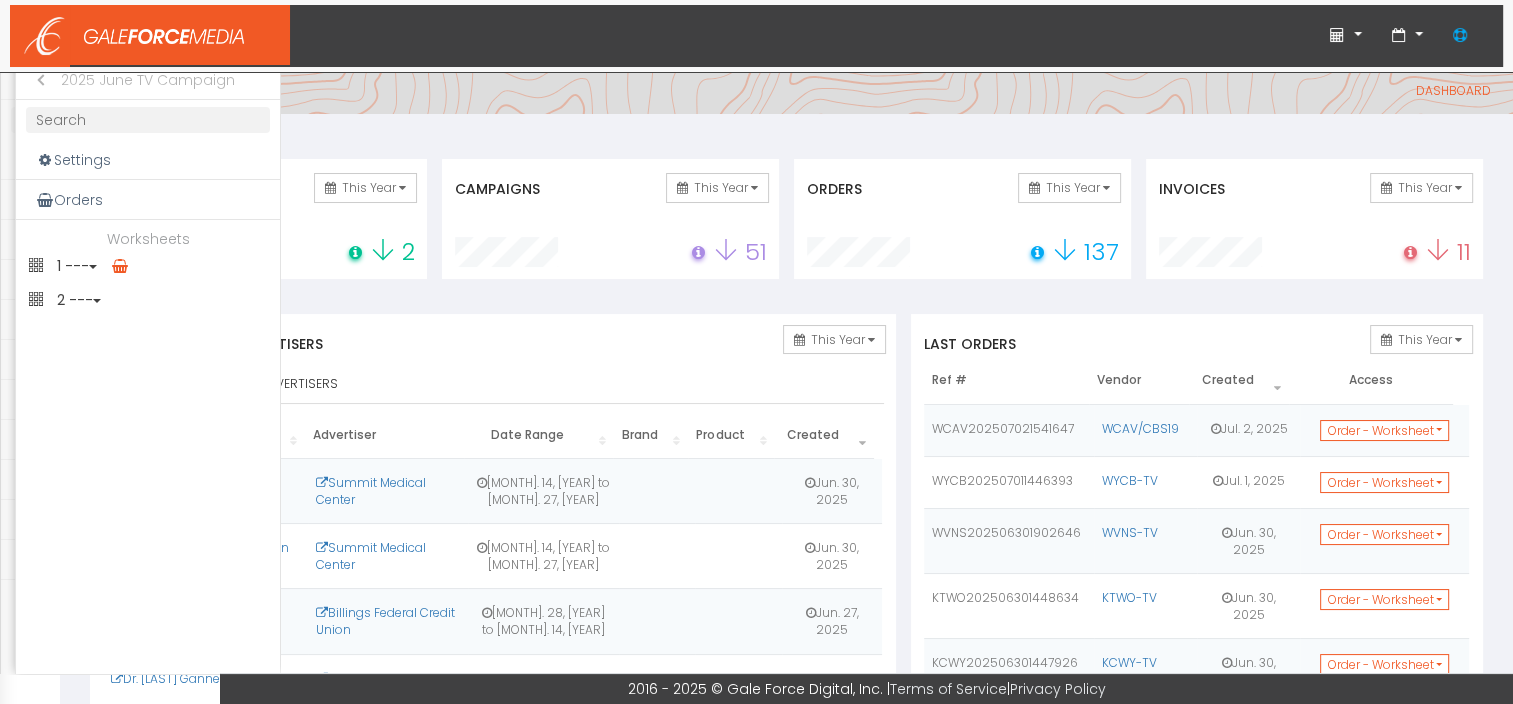 click at bounding box center [93, 267] 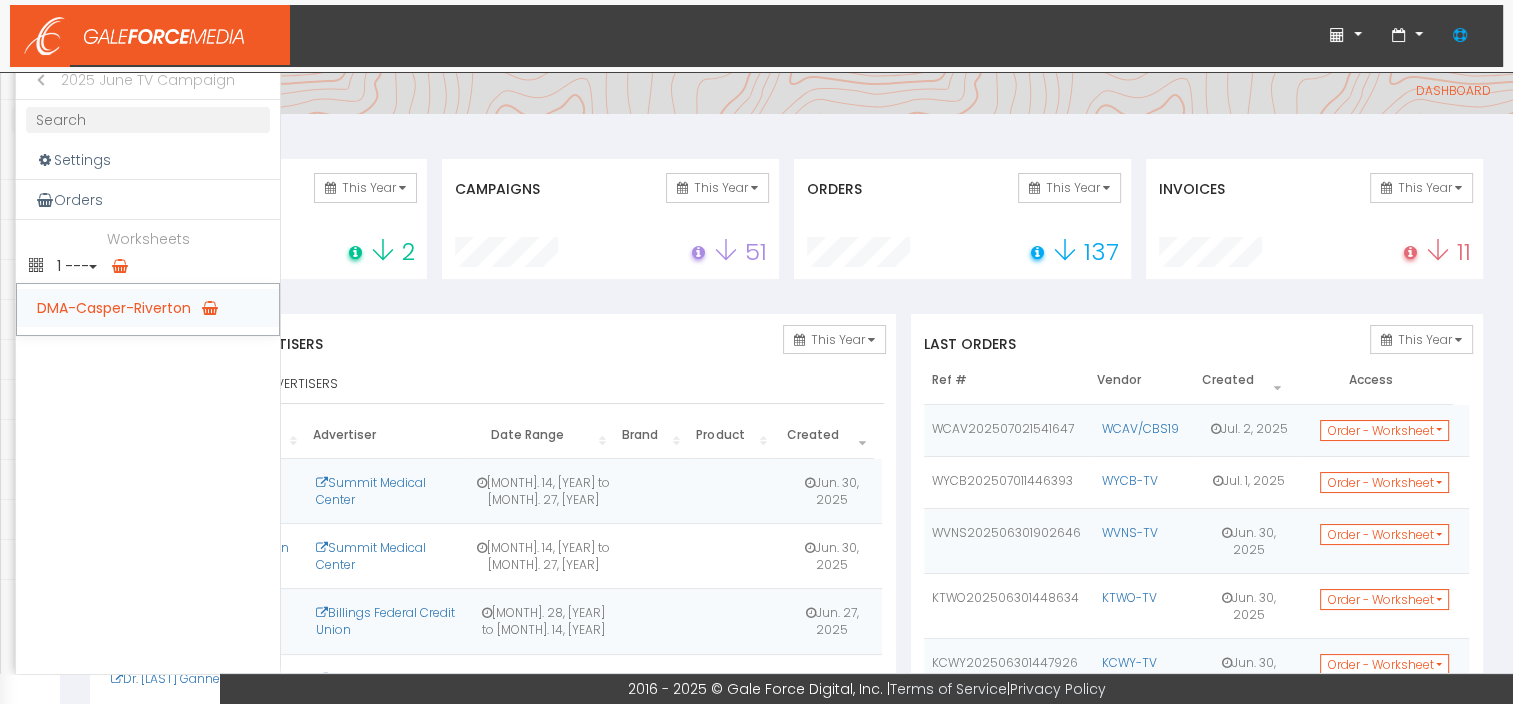 click on "DMA-Casper-Riverton" at bounding box center (148, 308) 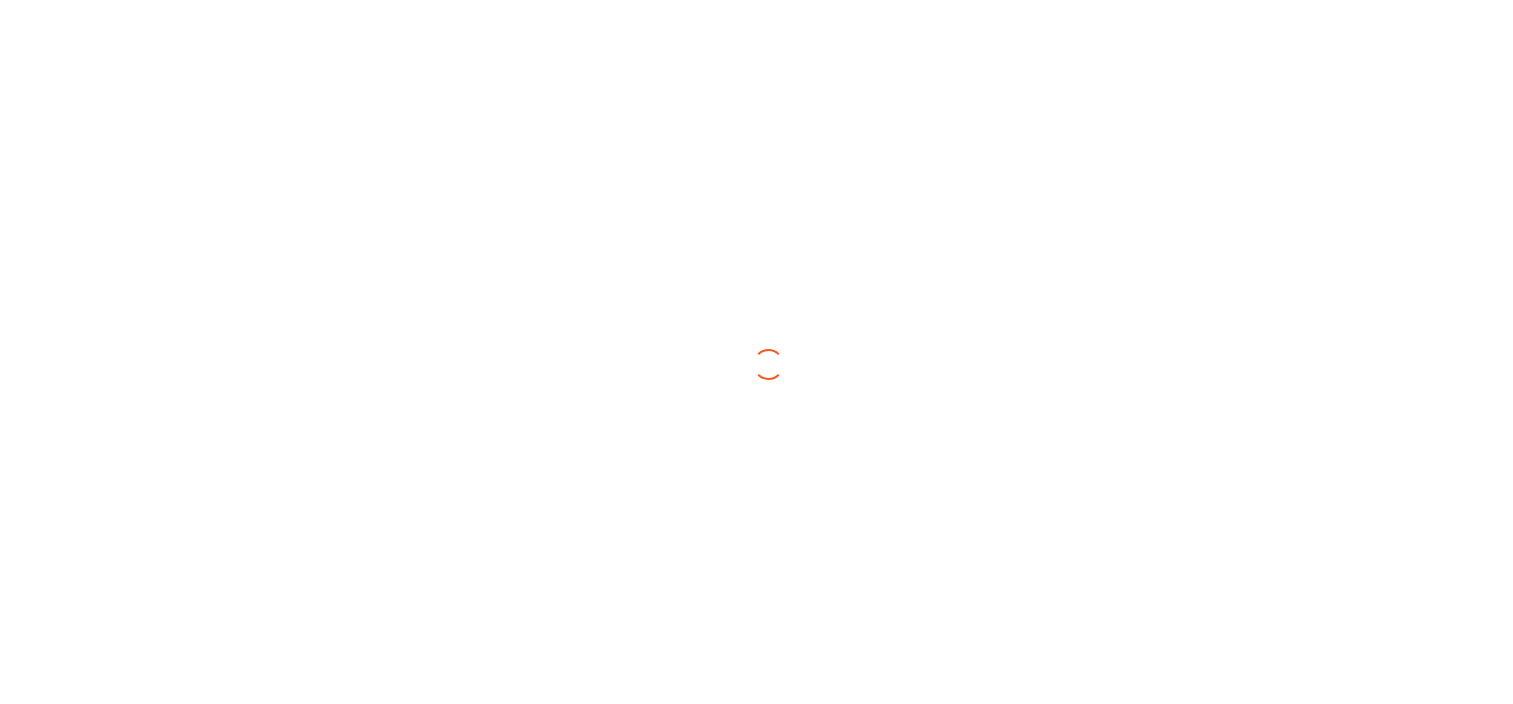 scroll, scrollTop: 0, scrollLeft: 0, axis: both 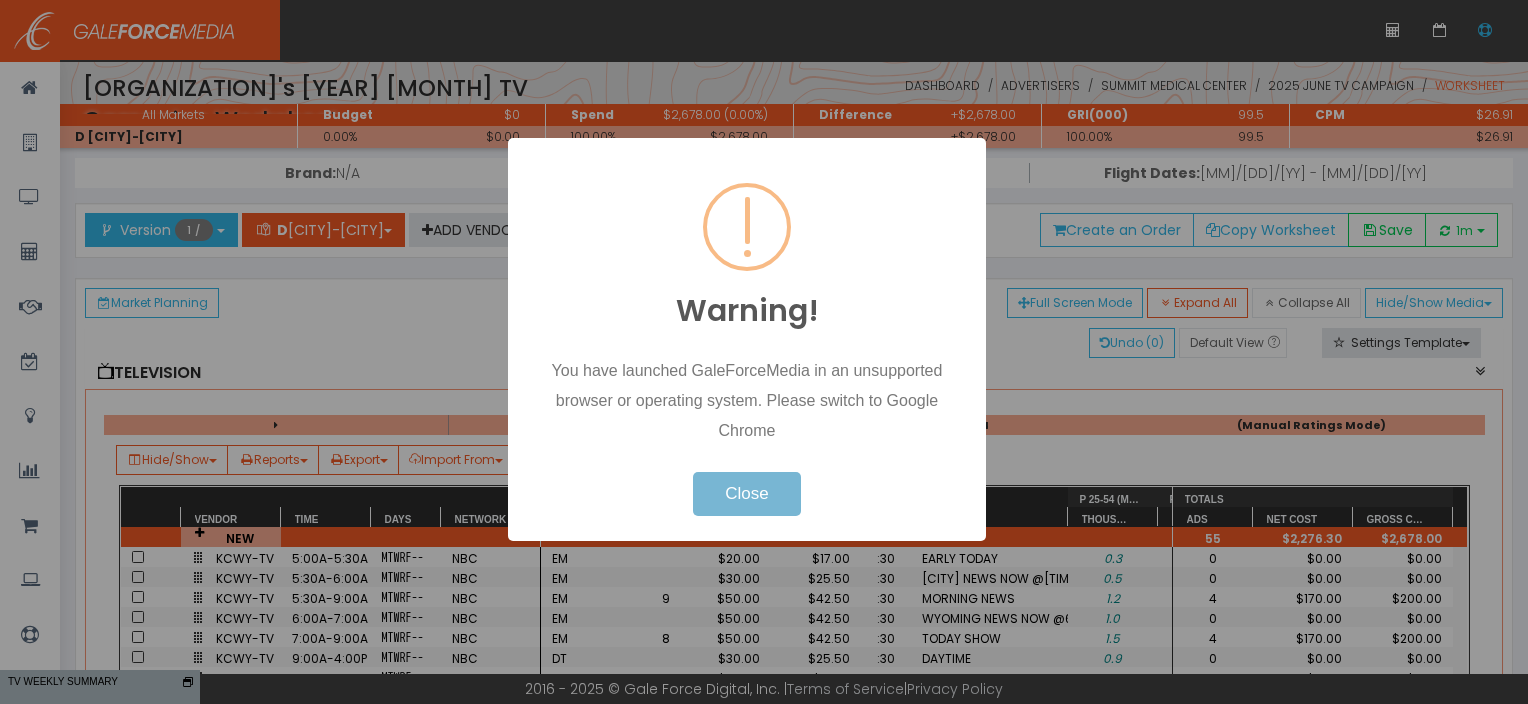 click on "Close" at bounding box center (746, 494) 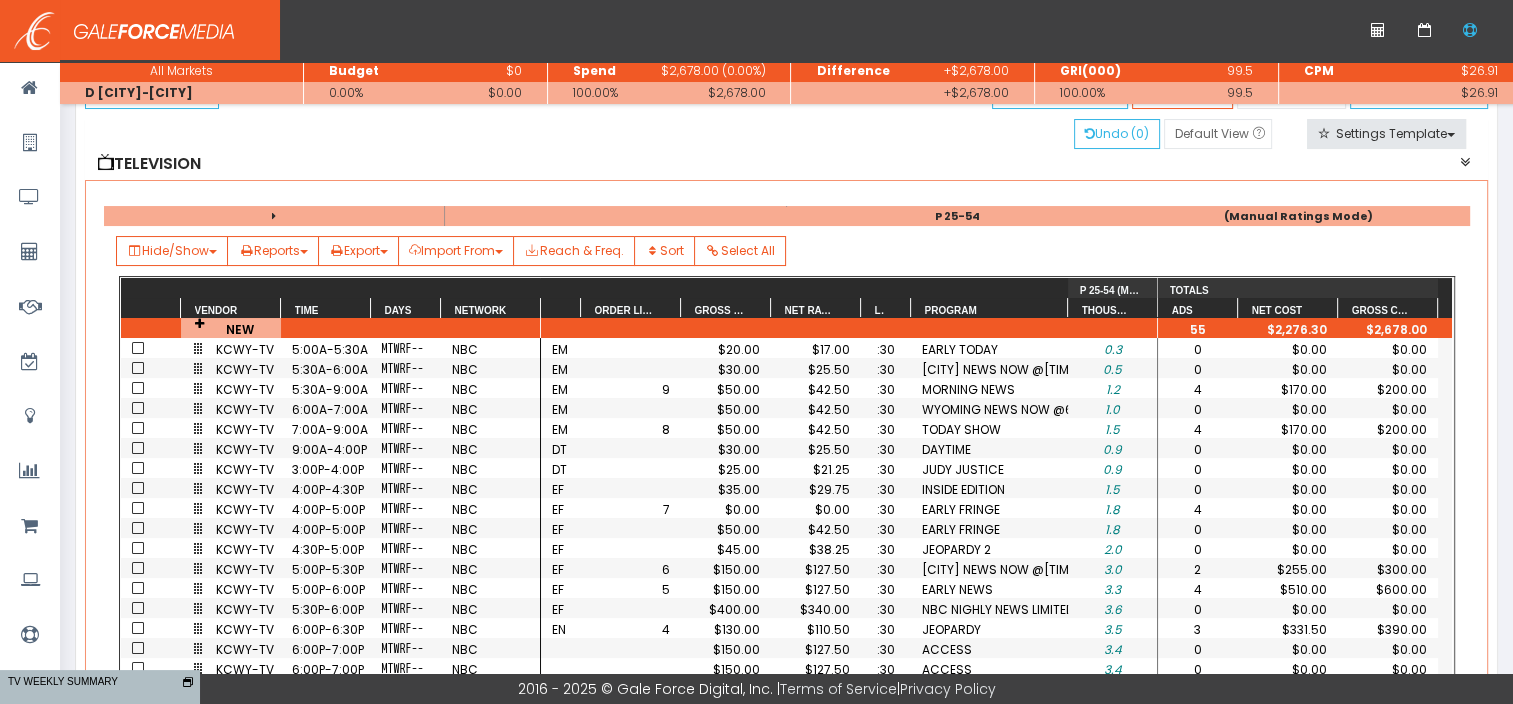 scroll, scrollTop: 182, scrollLeft: 0, axis: vertical 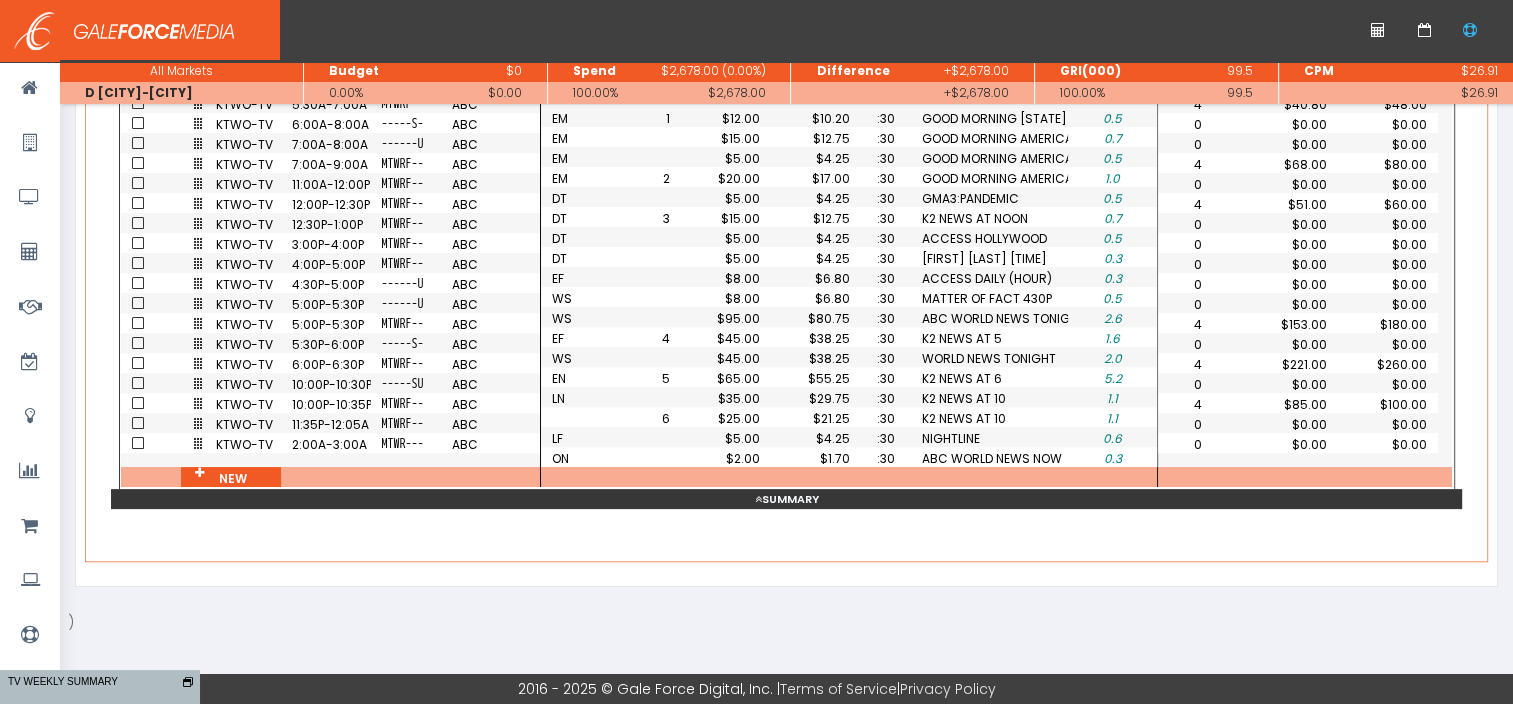 click on "Summary" at bounding box center [786, 499] 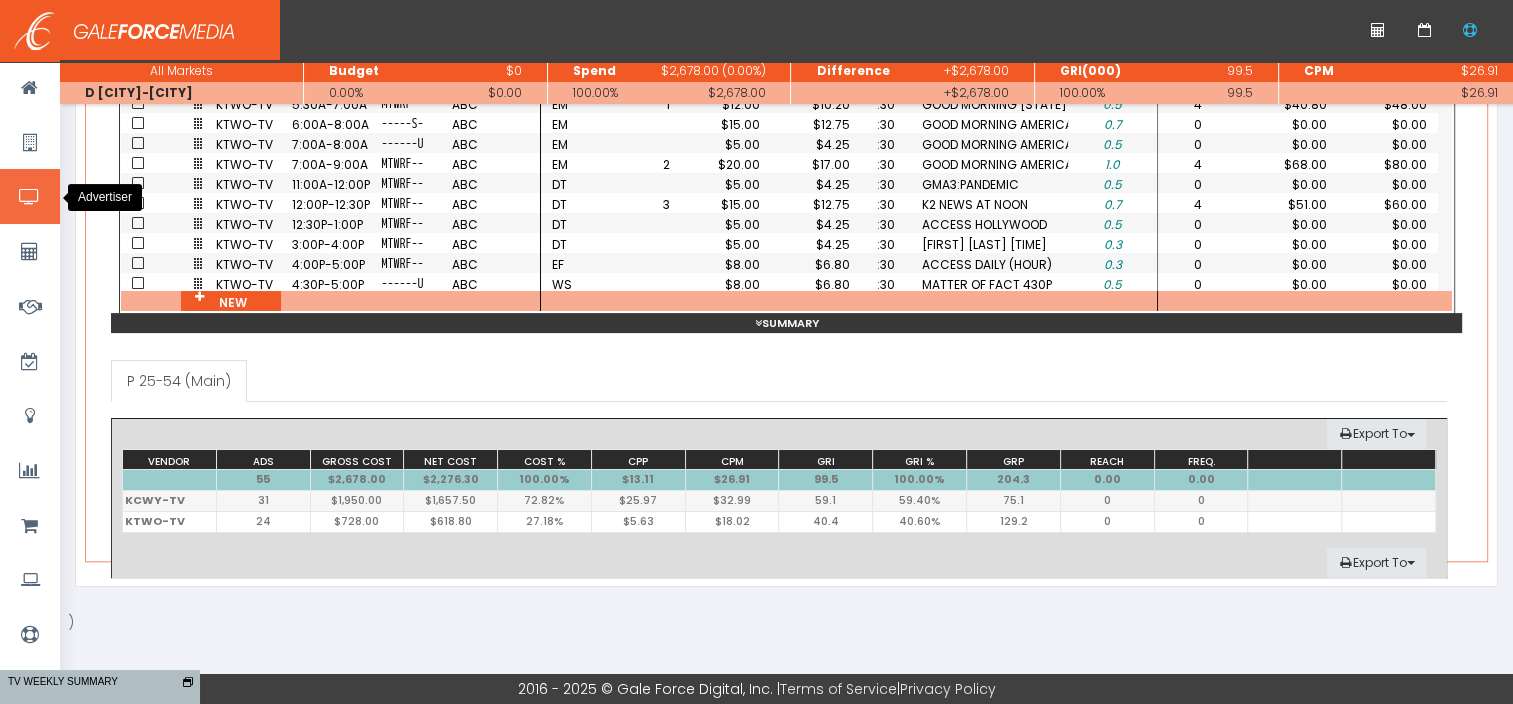click at bounding box center (29, 197) 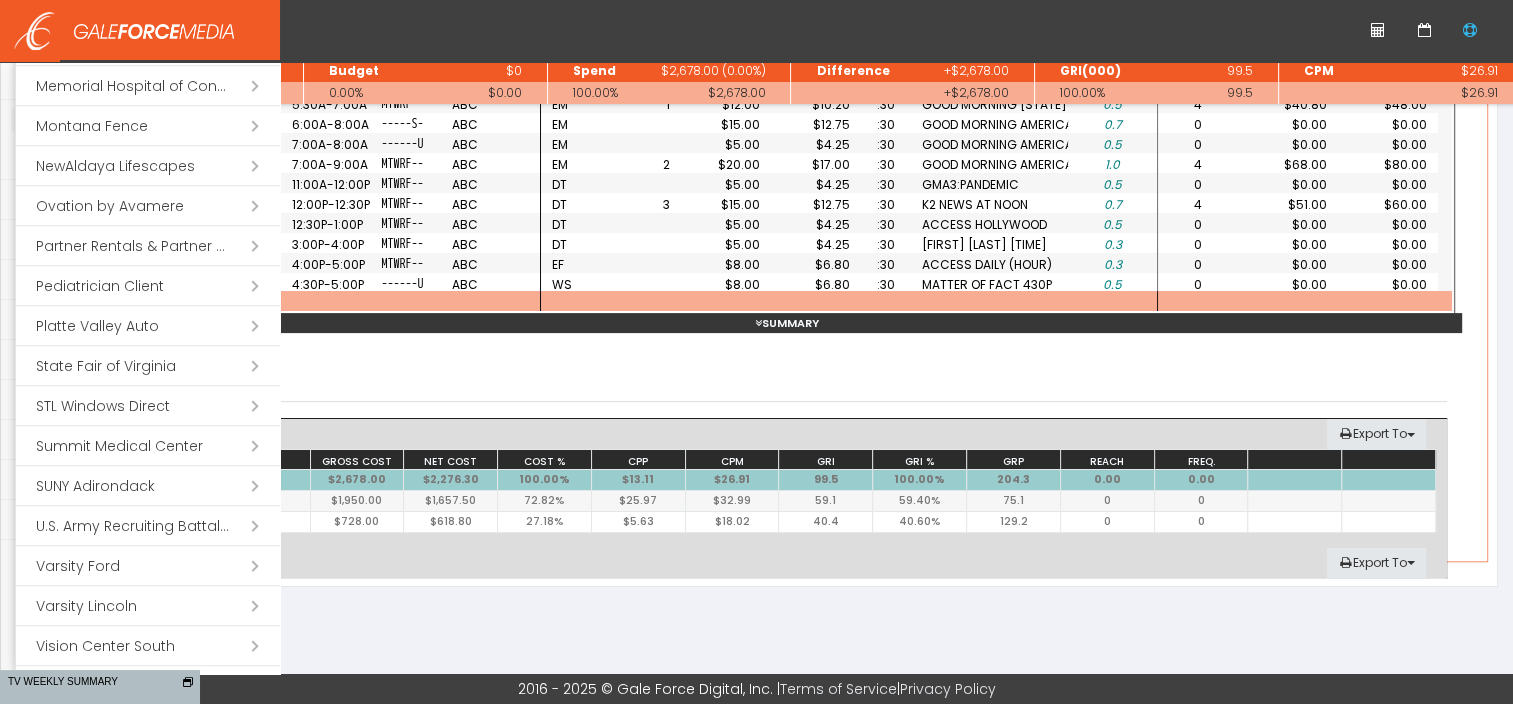 scroll, scrollTop: 980, scrollLeft: 0, axis: vertical 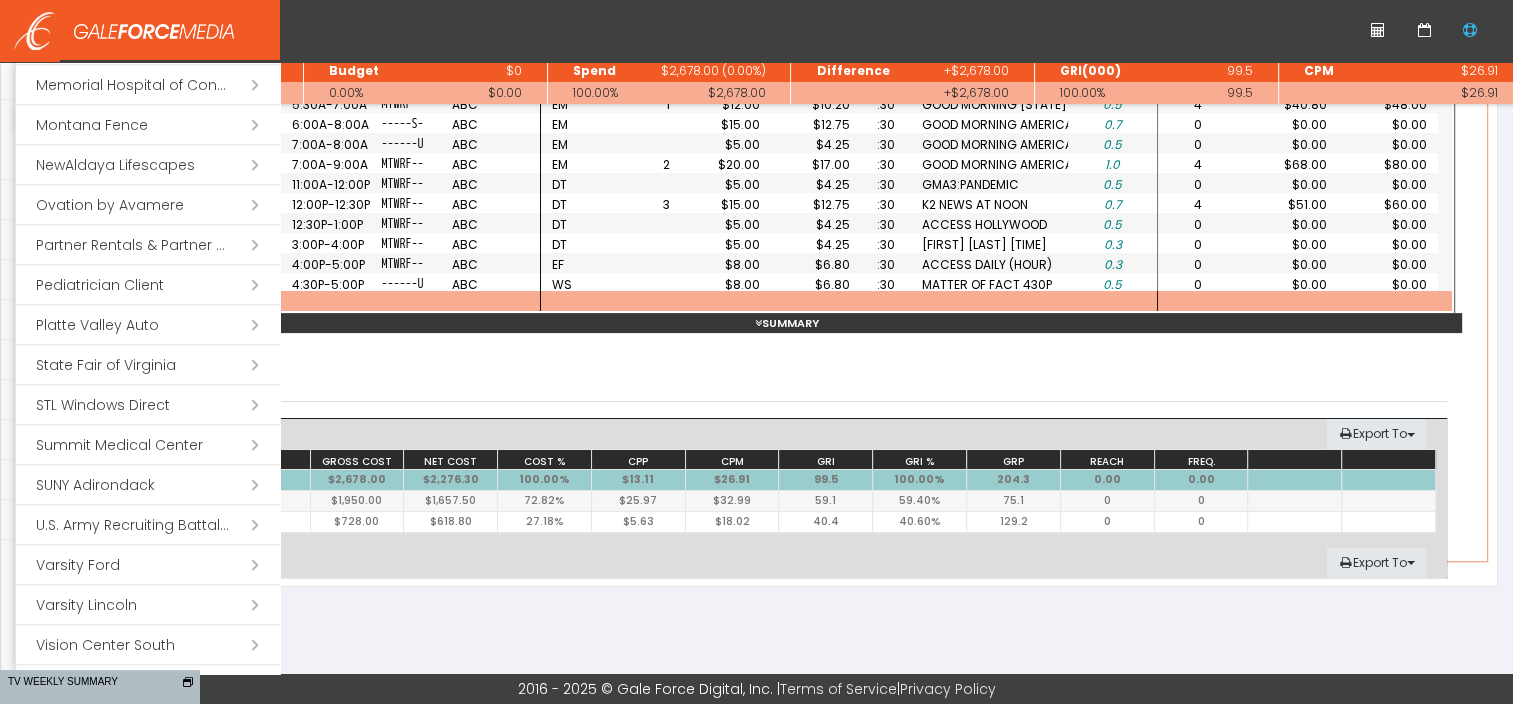 click on "Open submenu (  Summit Medical Center)" at bounding box center [148, 445] 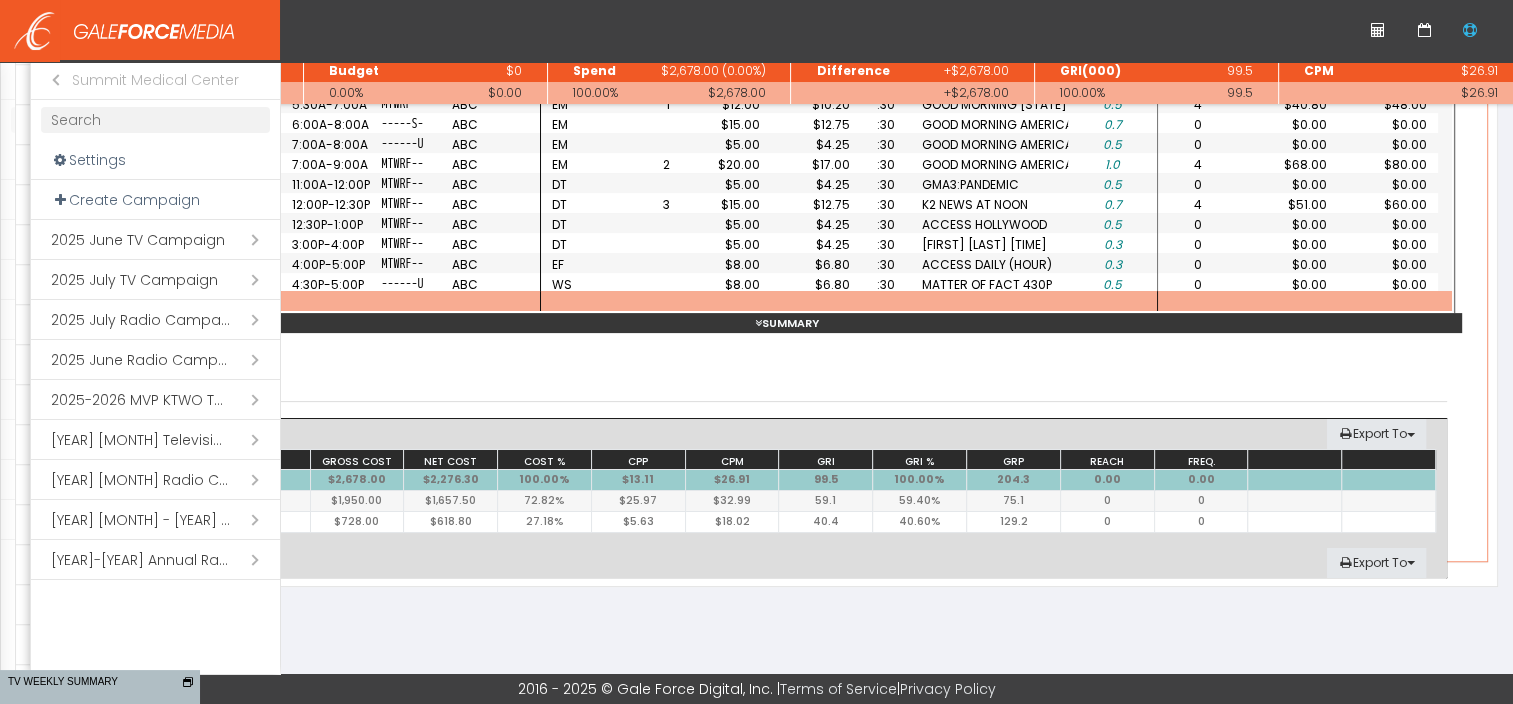 click on "Open submenu (   2025-2026 MVP KTWO Television Package)" at bounding box center [155, 400] 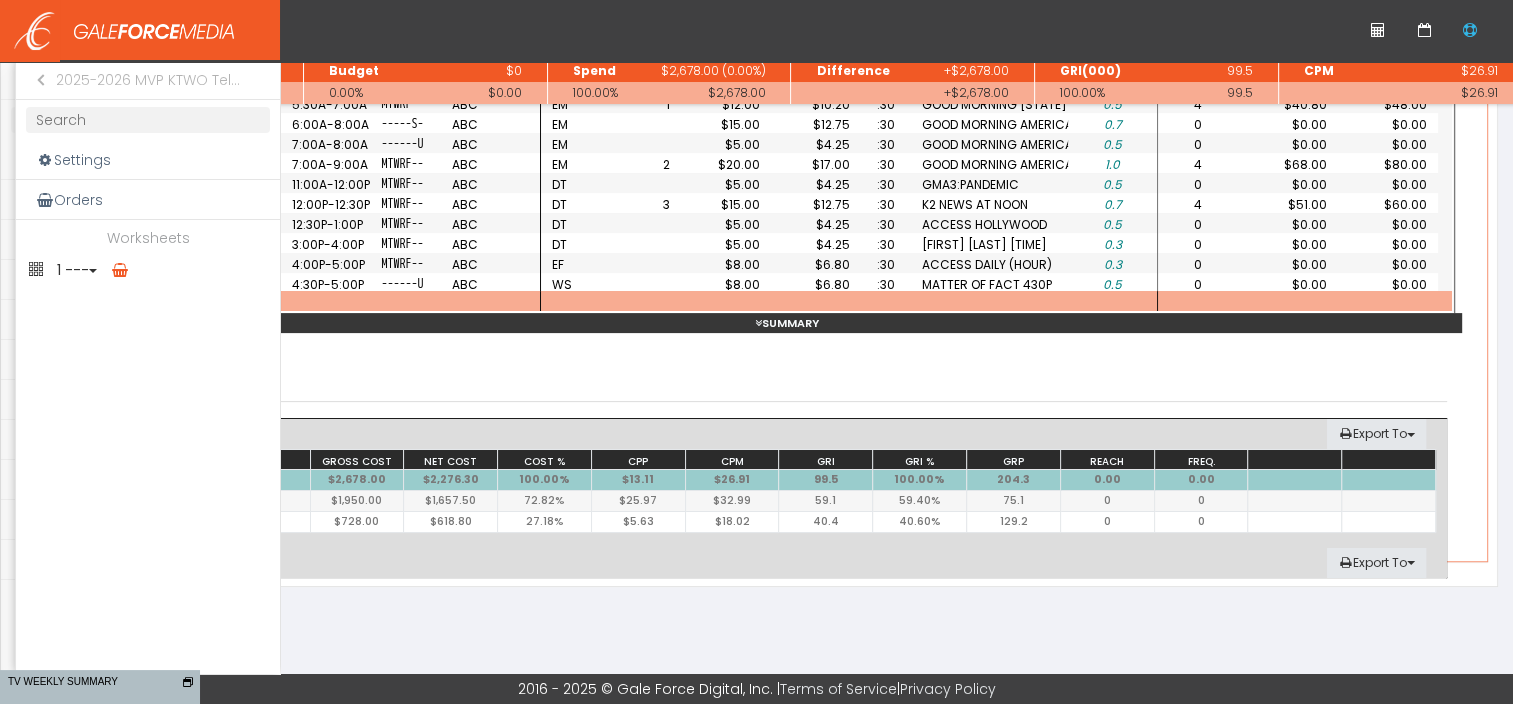 click on "1    ---" at bounding box center (148, 270) 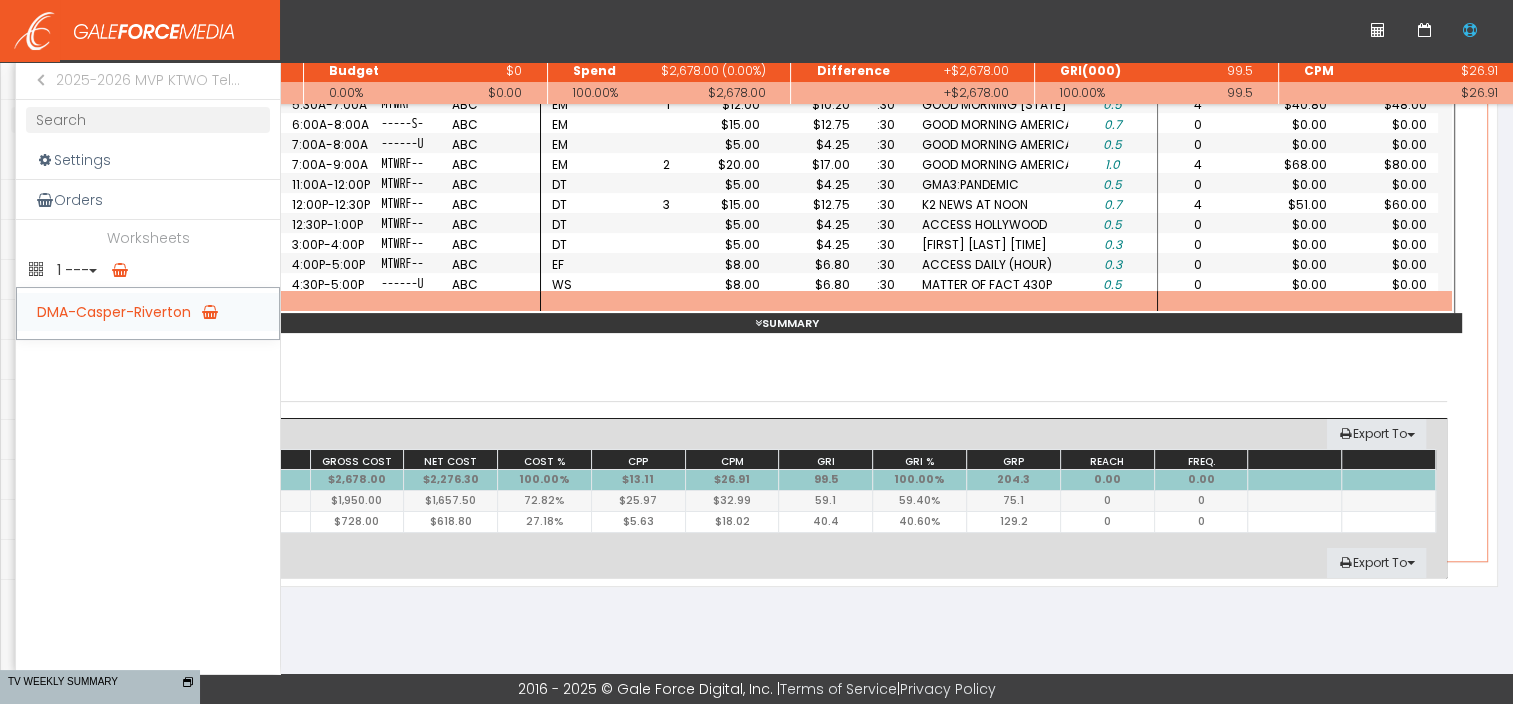 click on "DMA-Casper-Riverton" at bounding box center [148, 312] 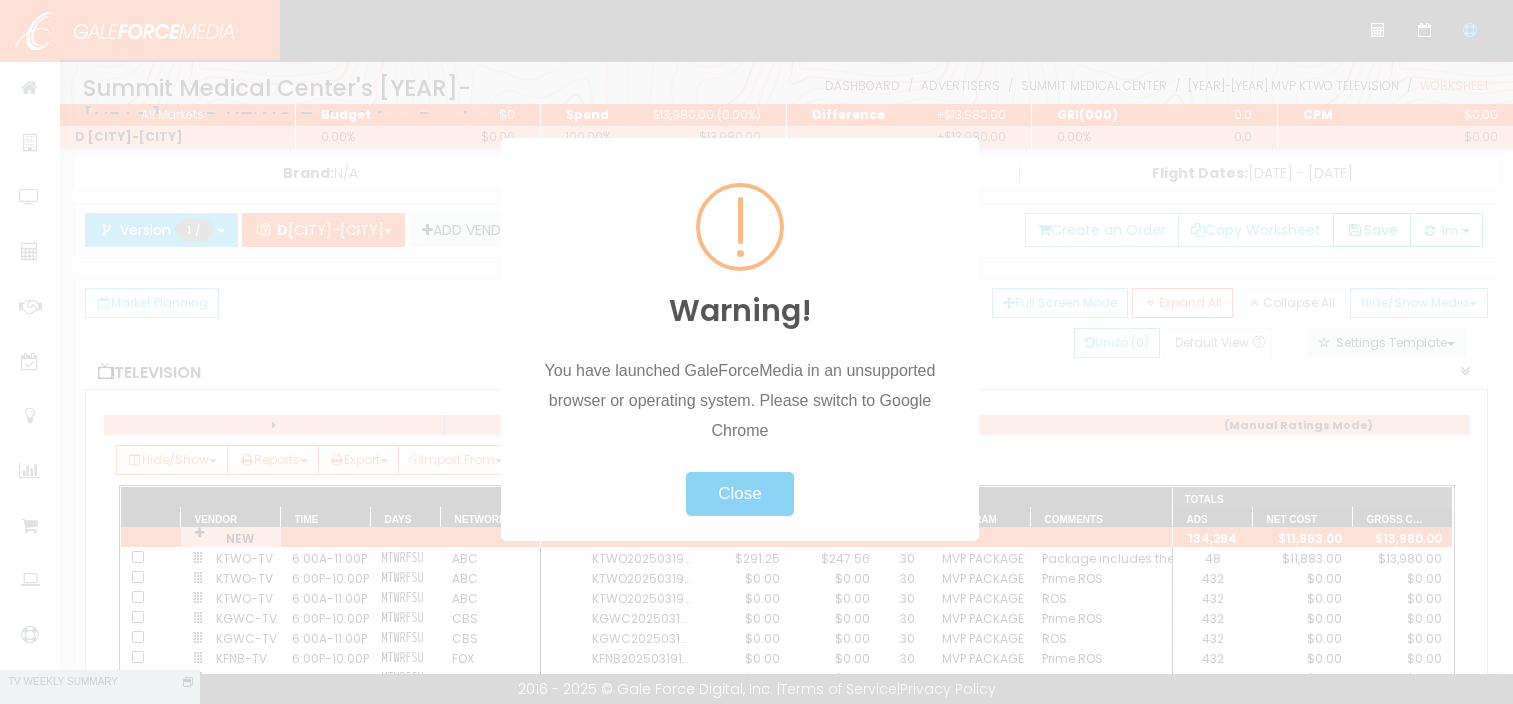 scroll, scrollTop: 0, scrollLeft: 0, axis: both 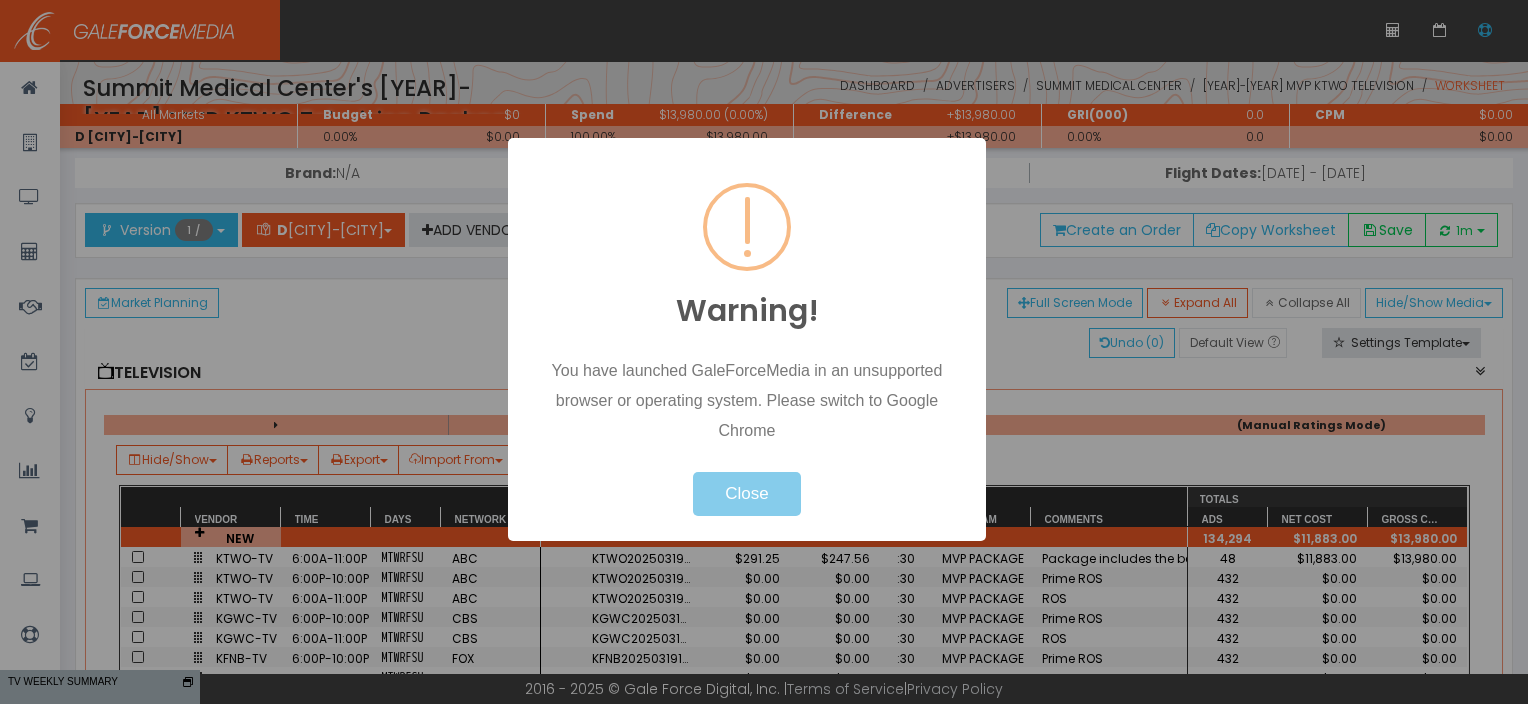 click on "Close" at bounding box center [746, 494] 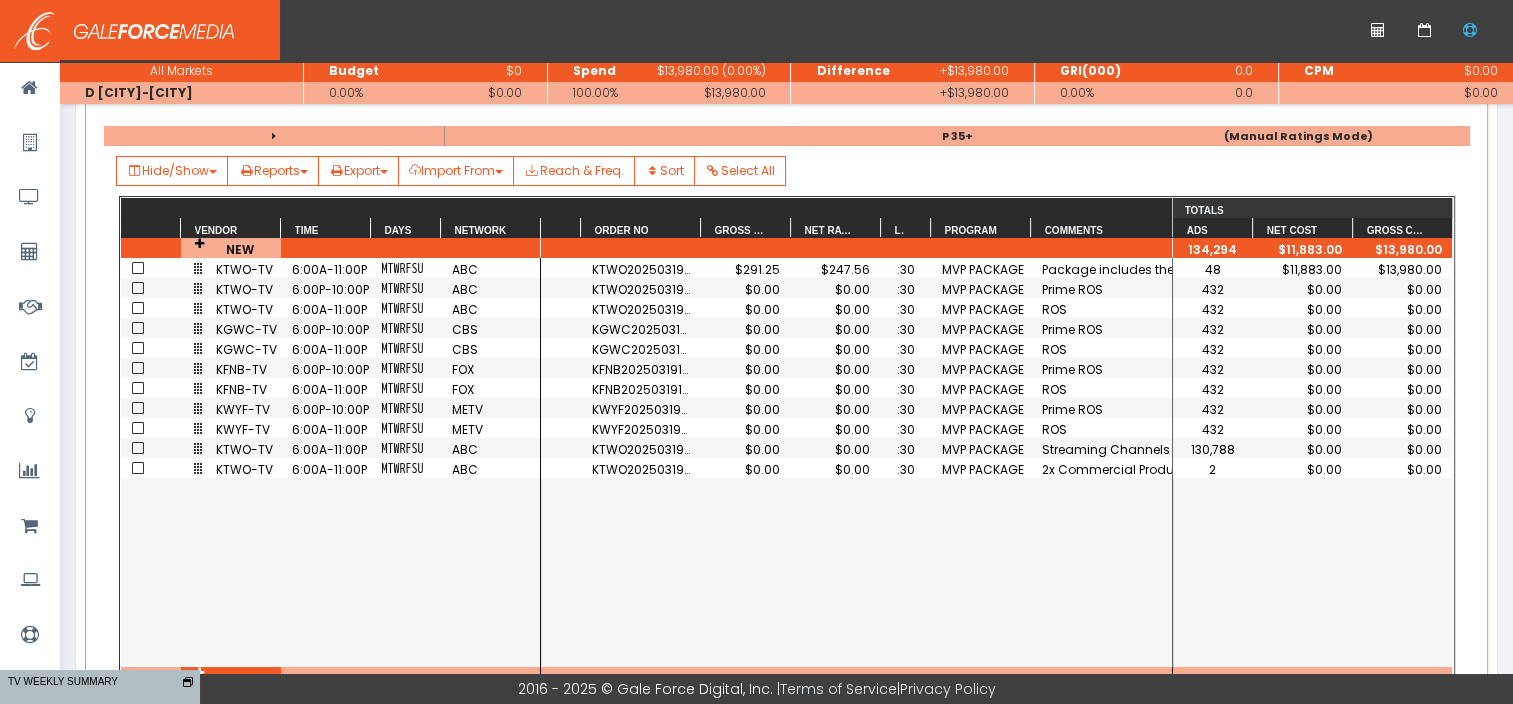 scroll, scrollTop: 304, scrollLeft: 0, axis: vertical 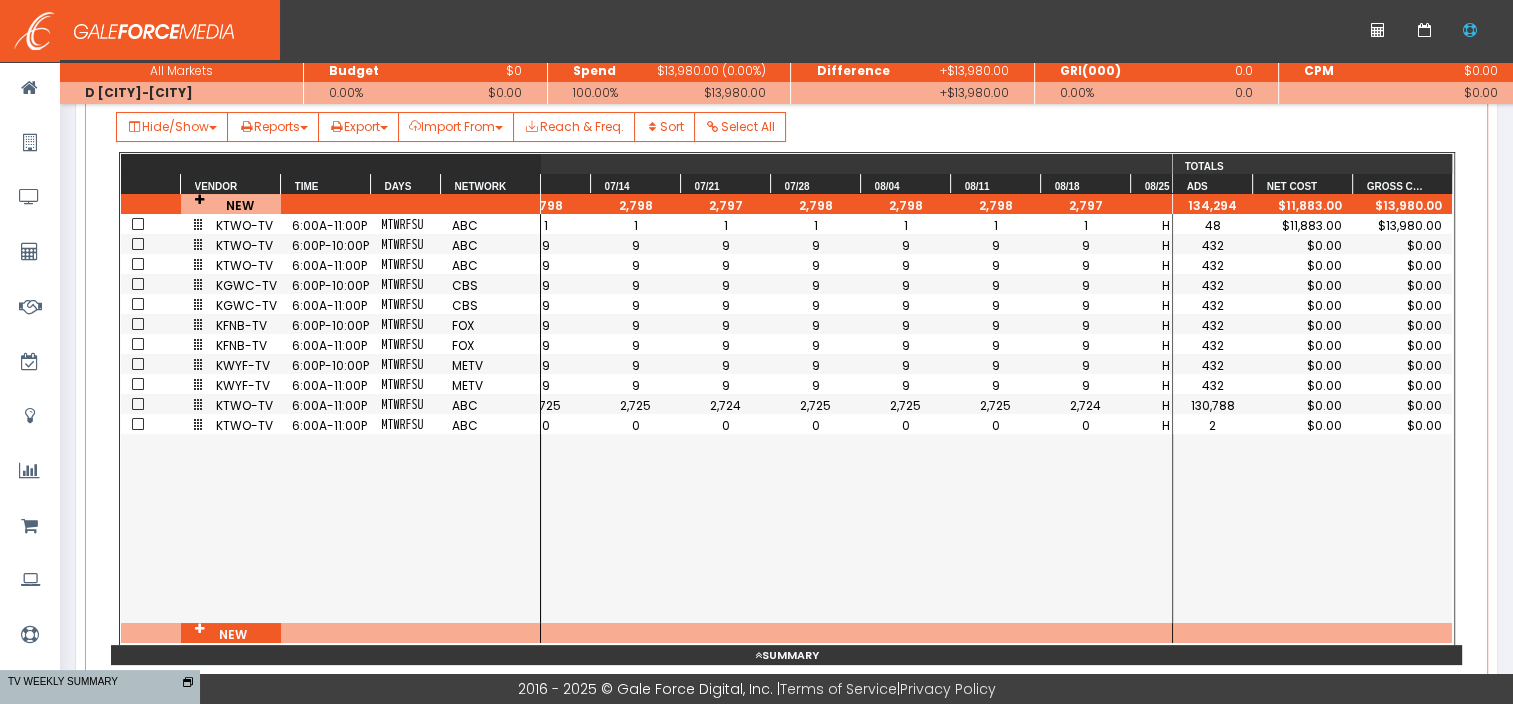 drag, startPoint x: 828, startPoint y: 644, endPoint x: 949, endPoint y: 638, distance: 121.14867 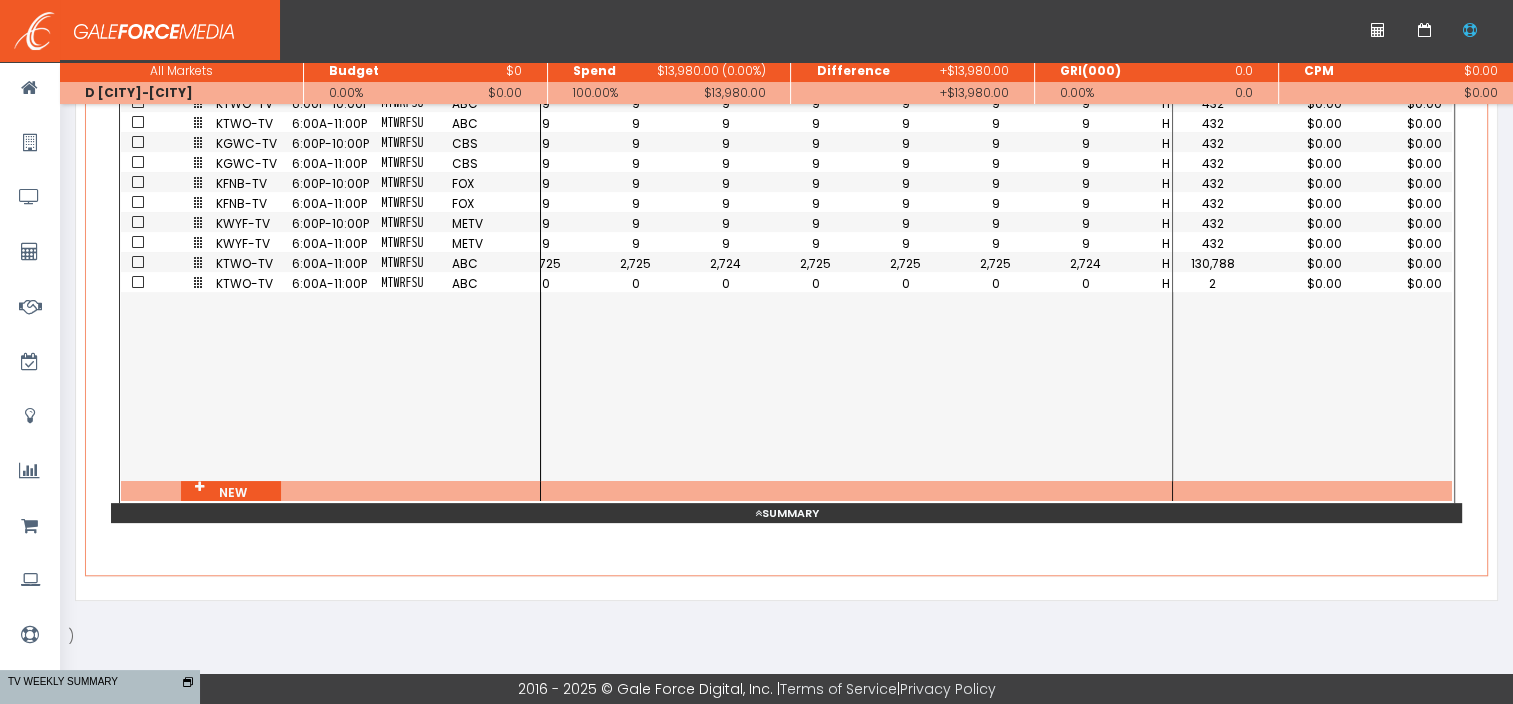 scroll, scrollTop: 460, scrollLeft: 0, axis: vertical 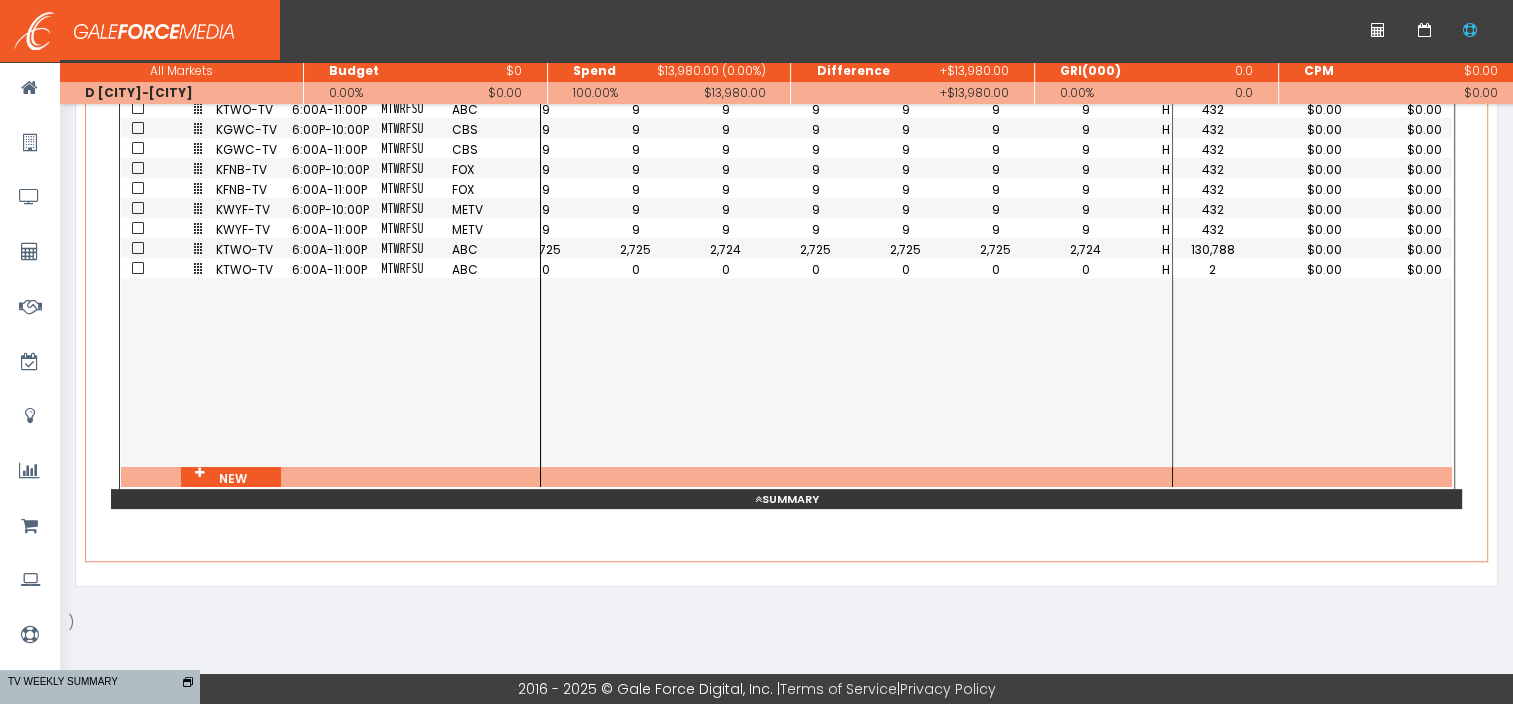 click on "Summary" at bounding box center [786, 499] 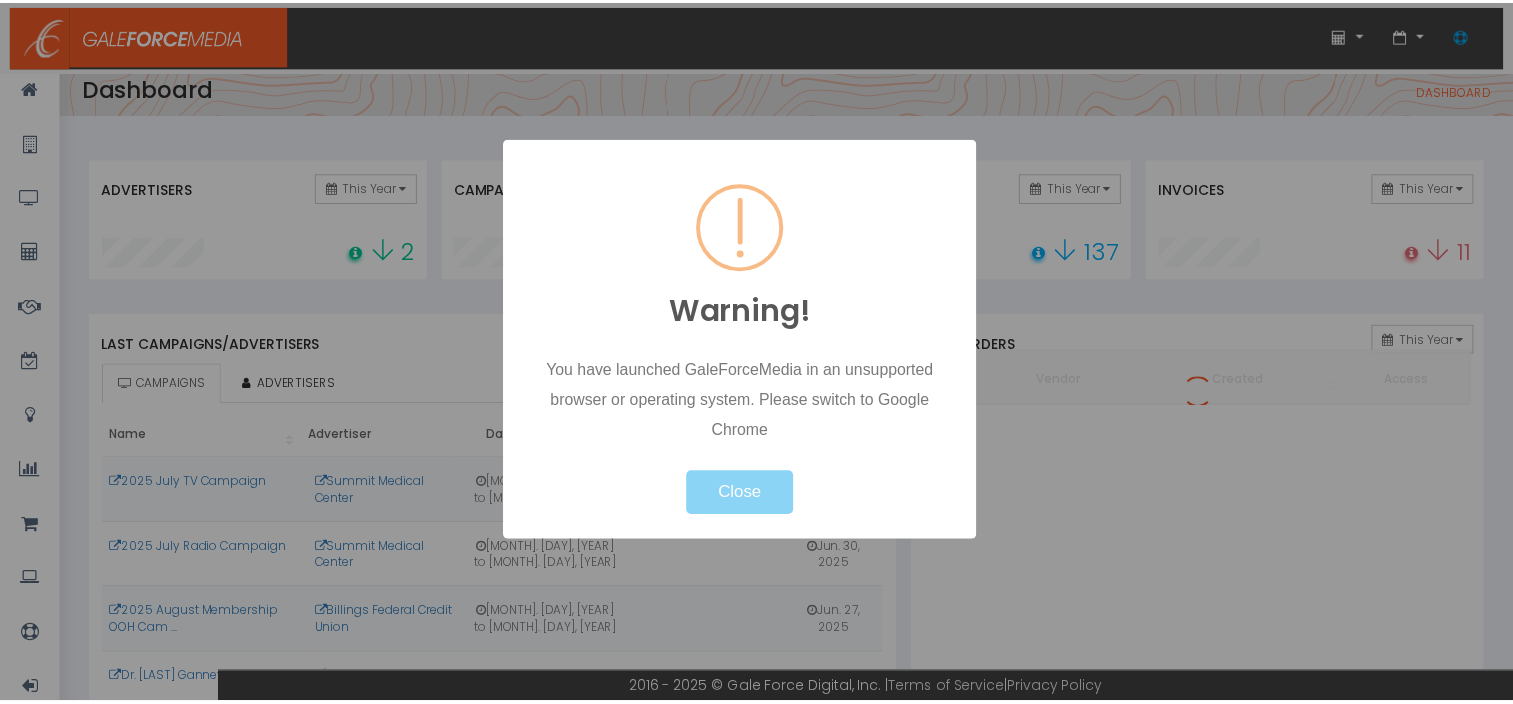 scroll, scrollTop: 0, scrollLeft: 0, axis: both 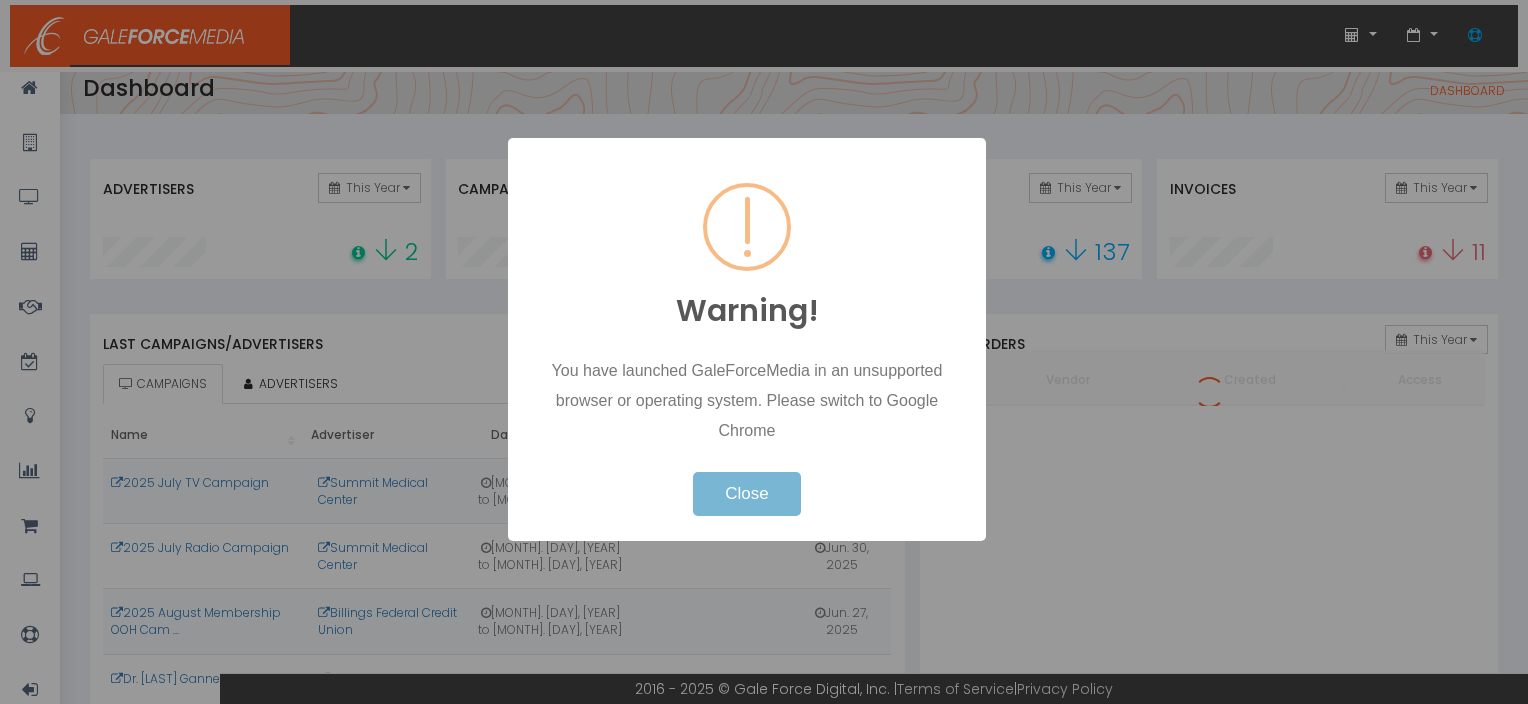 click on "Close" at bounding box center [746, 494] 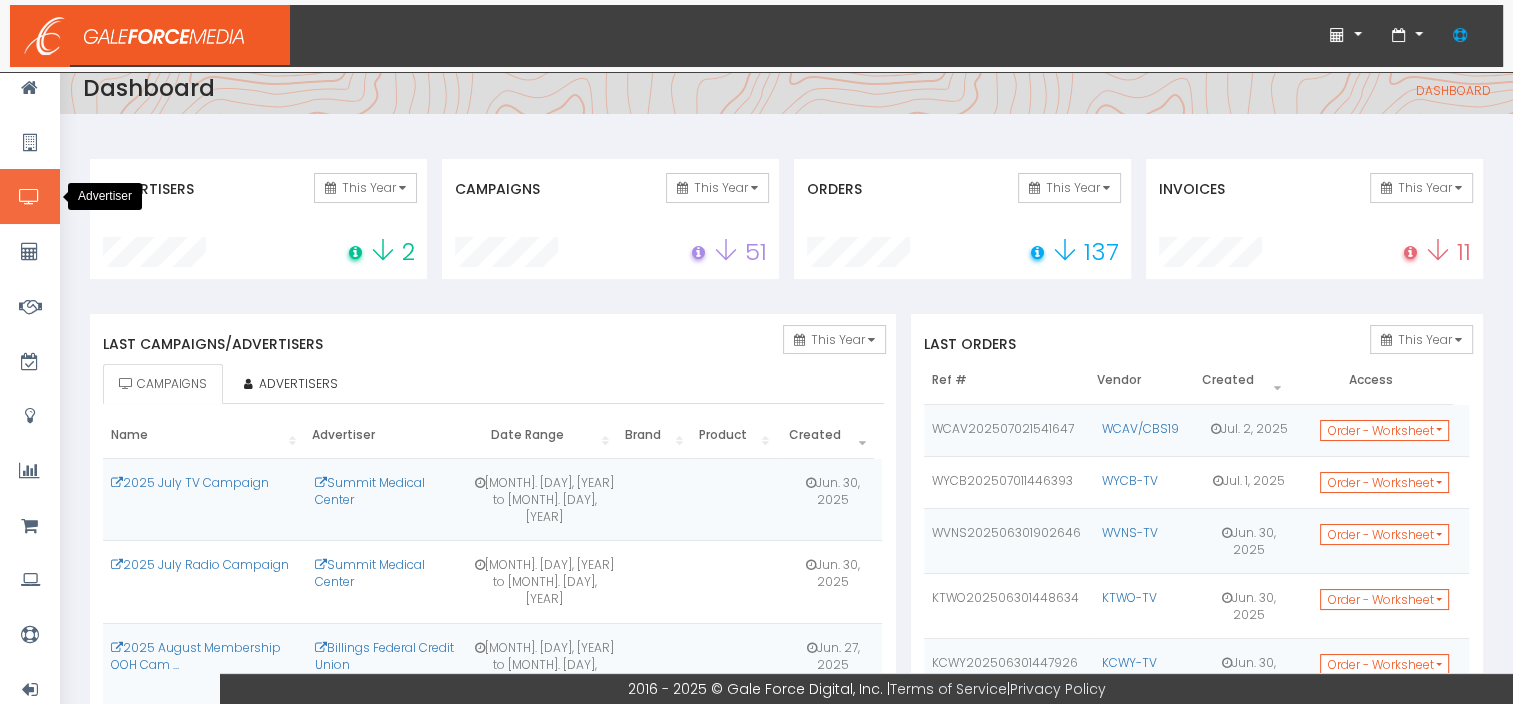 click at bounding box center [29, 197] 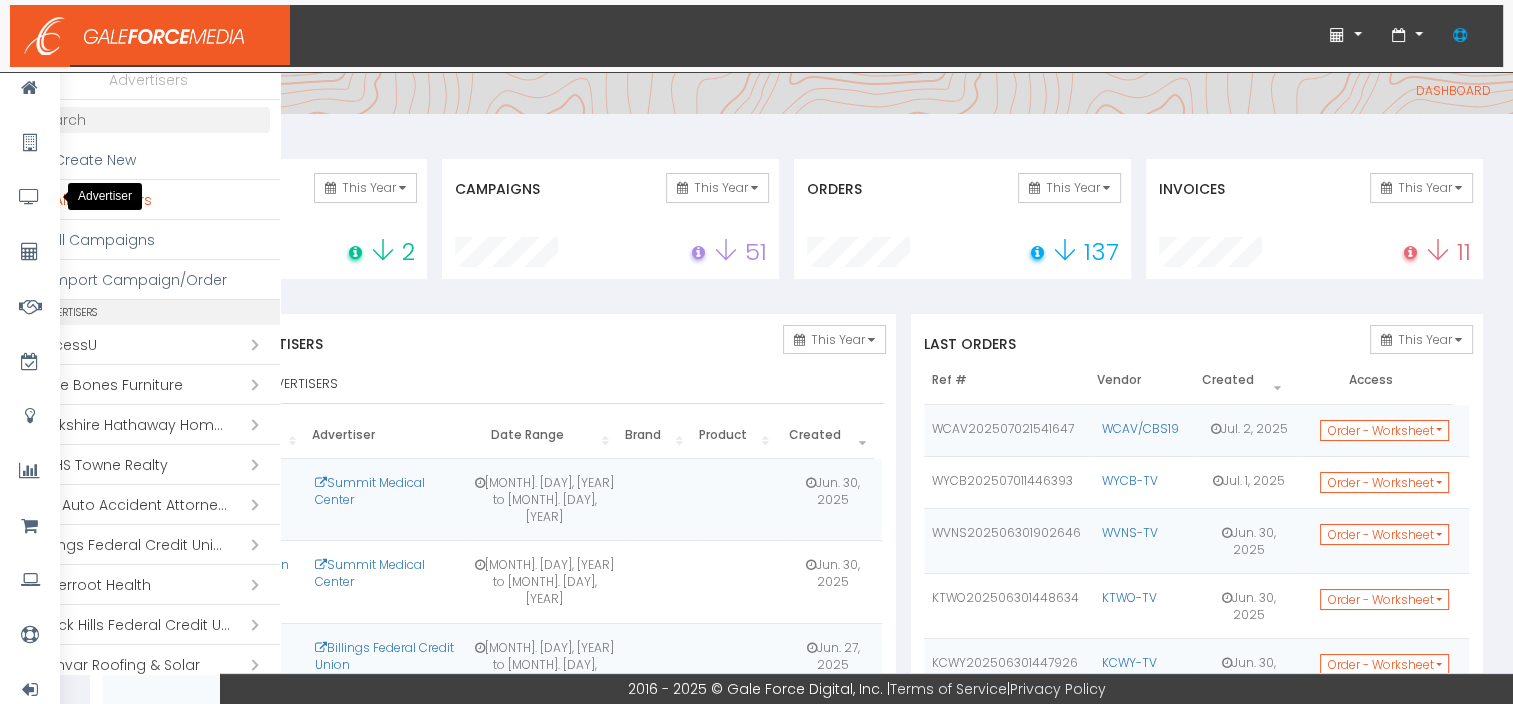 click on "0
C
CE
+/-
/
7" at bounding box center (756, 650) 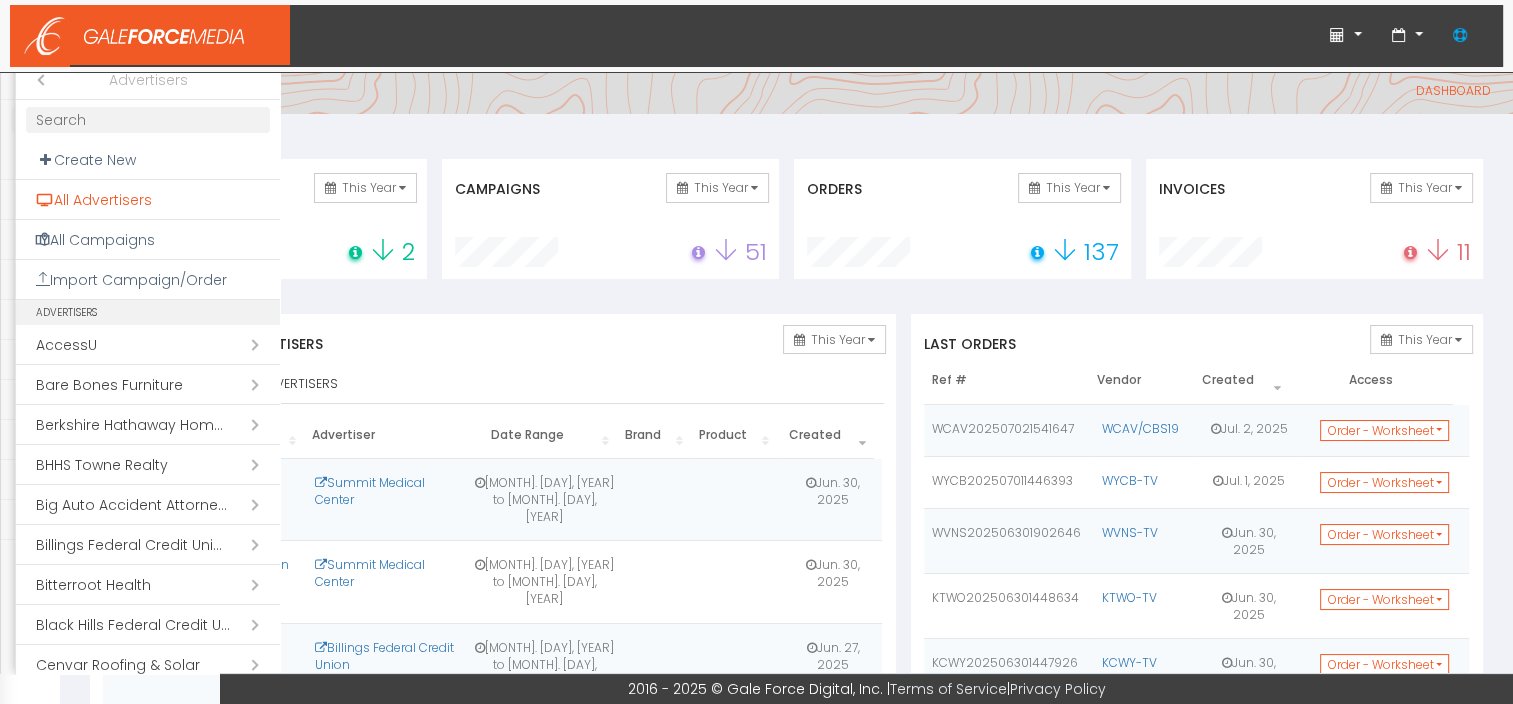 click on "All Advertisers" at bounding box center (148, 200) 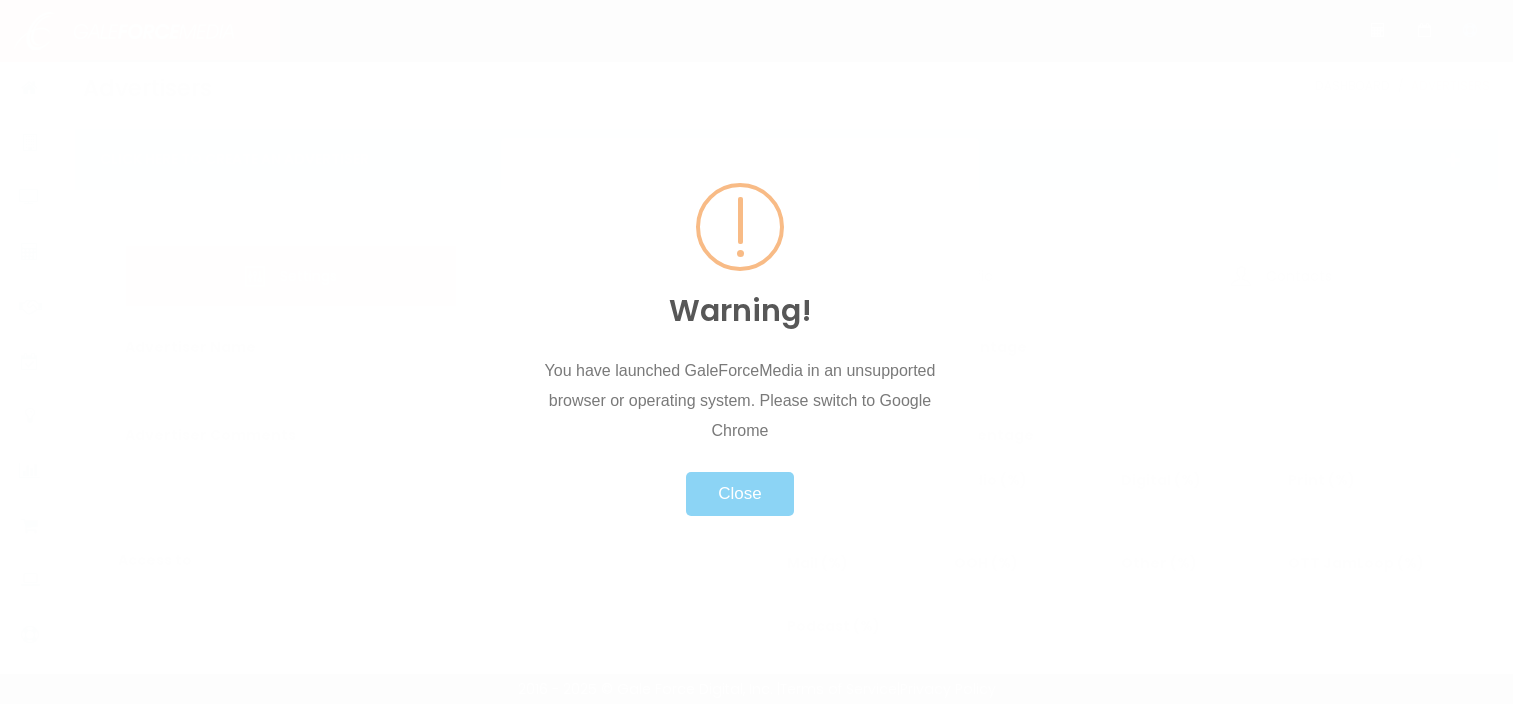 scroll, scrollTop: 0, scrollLeft: 0, axis: both 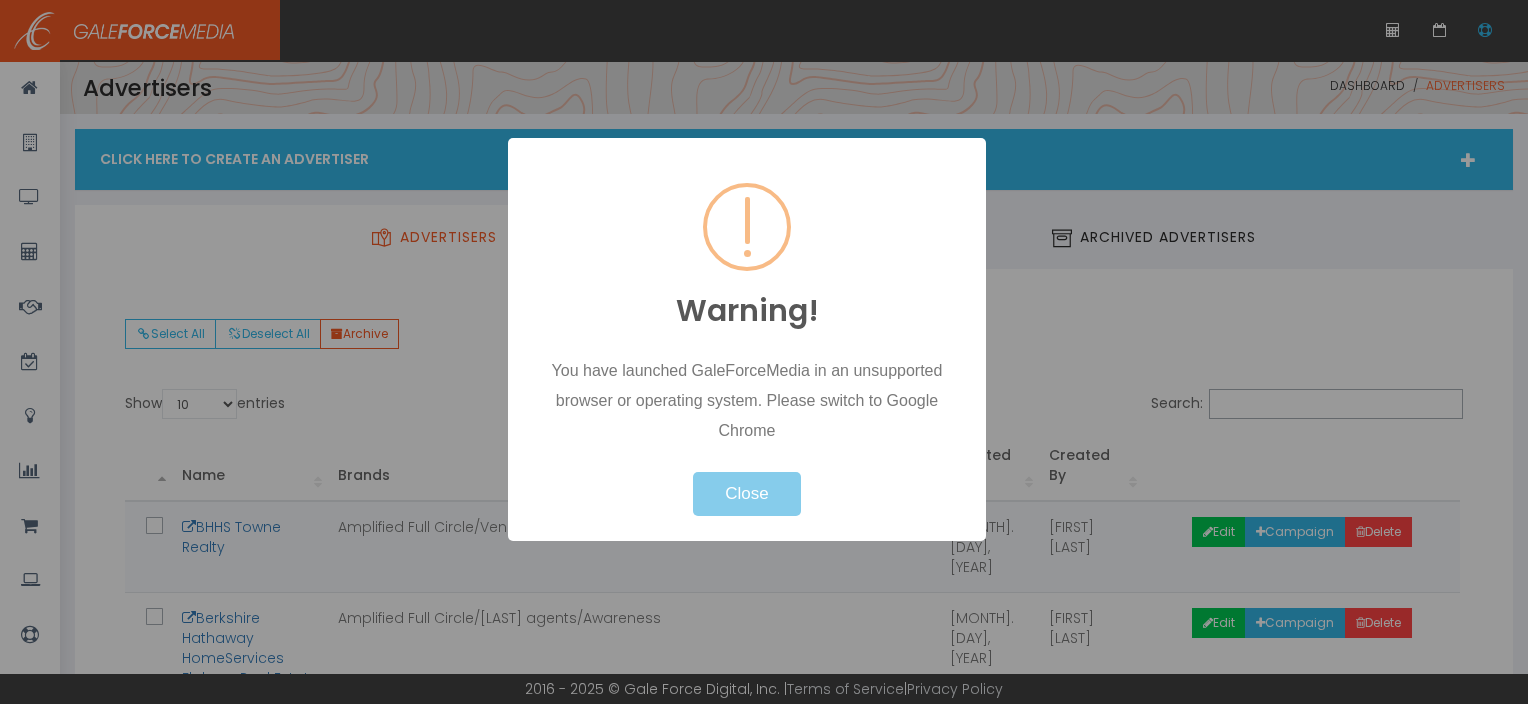 click on "Close" at bounding box center (746, 494) 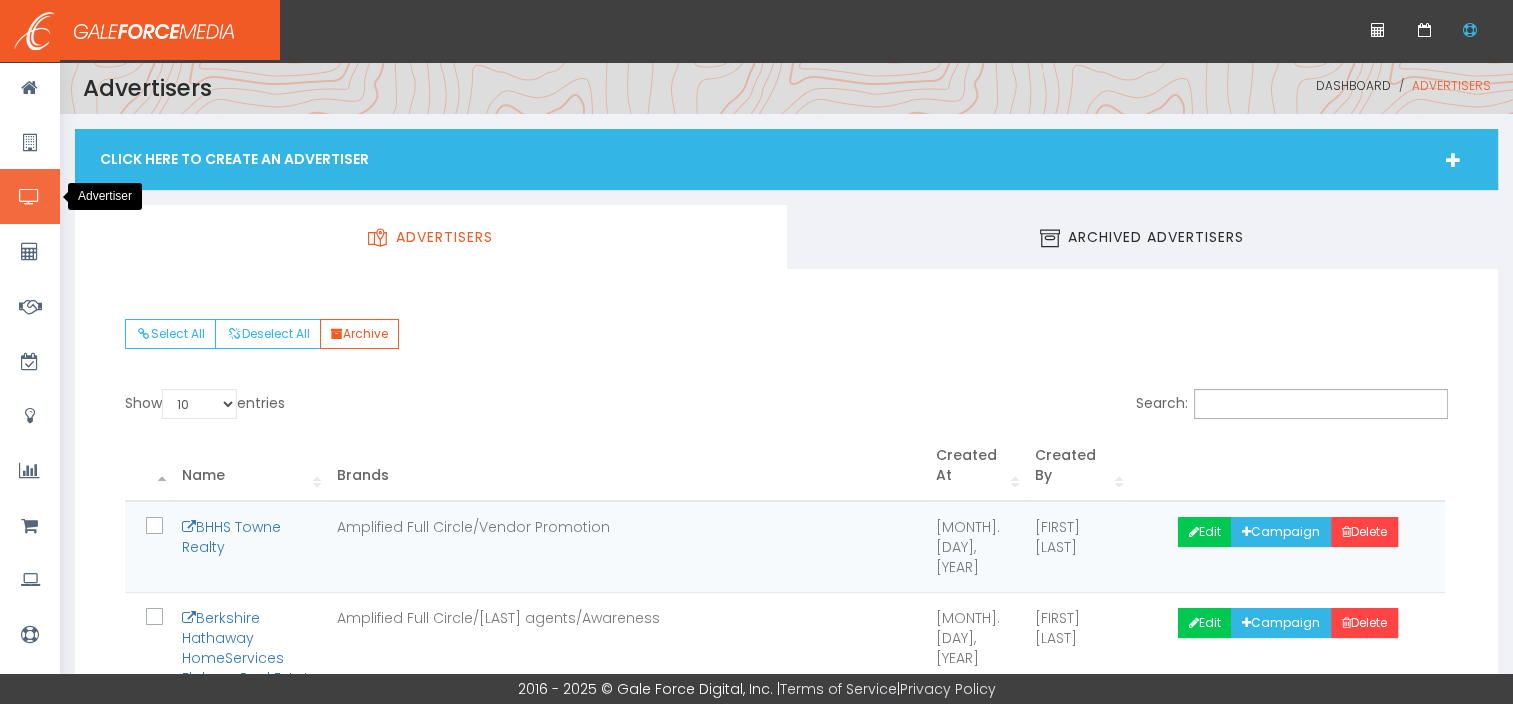 click at bounding box center [29, 197] 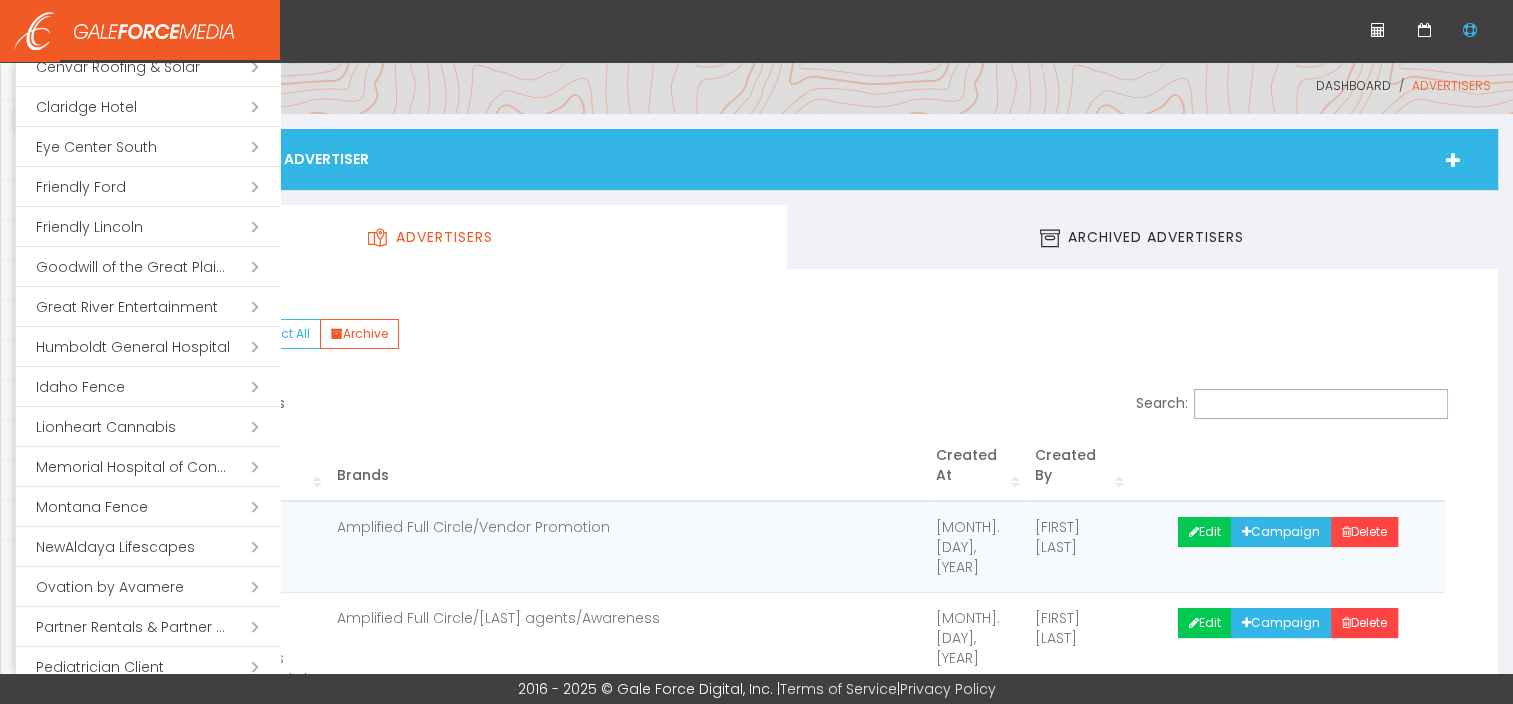 scroll, scrollTop: 604, scrollLeft: 0, axis: vertical 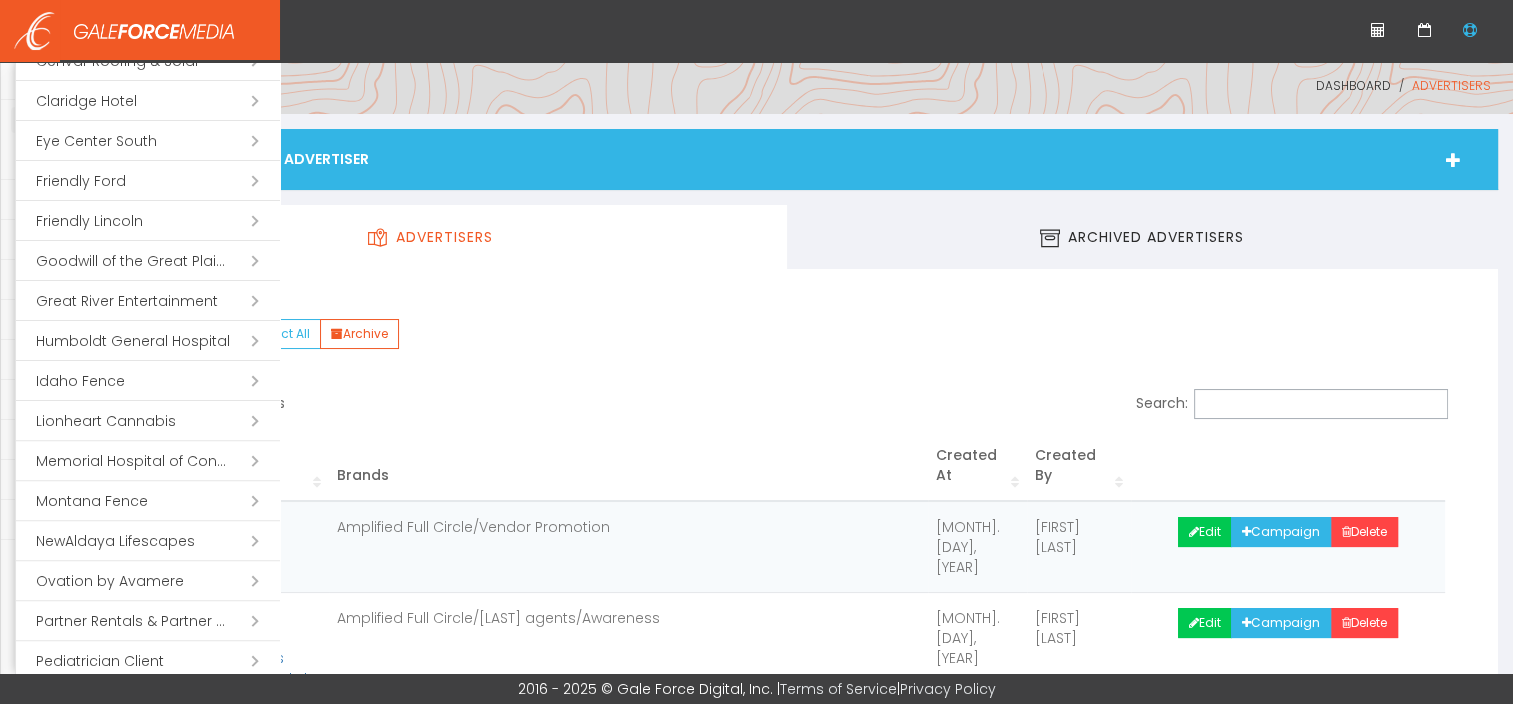 click on "Open submenu (  Lionheart Cannabis)" at bounding box center (148, 421) 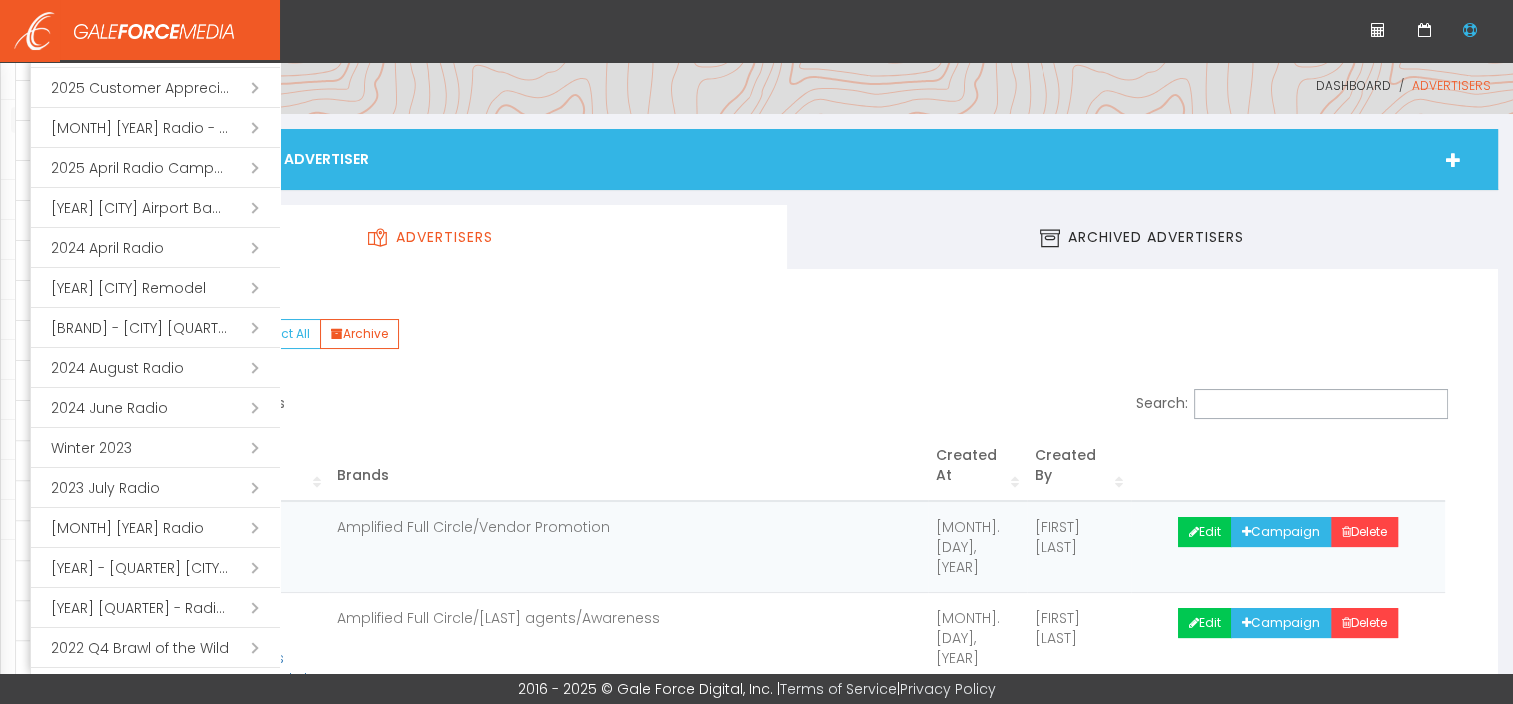 scroll, scrollTop: 154, scrollLeft: 0, axis: vertical 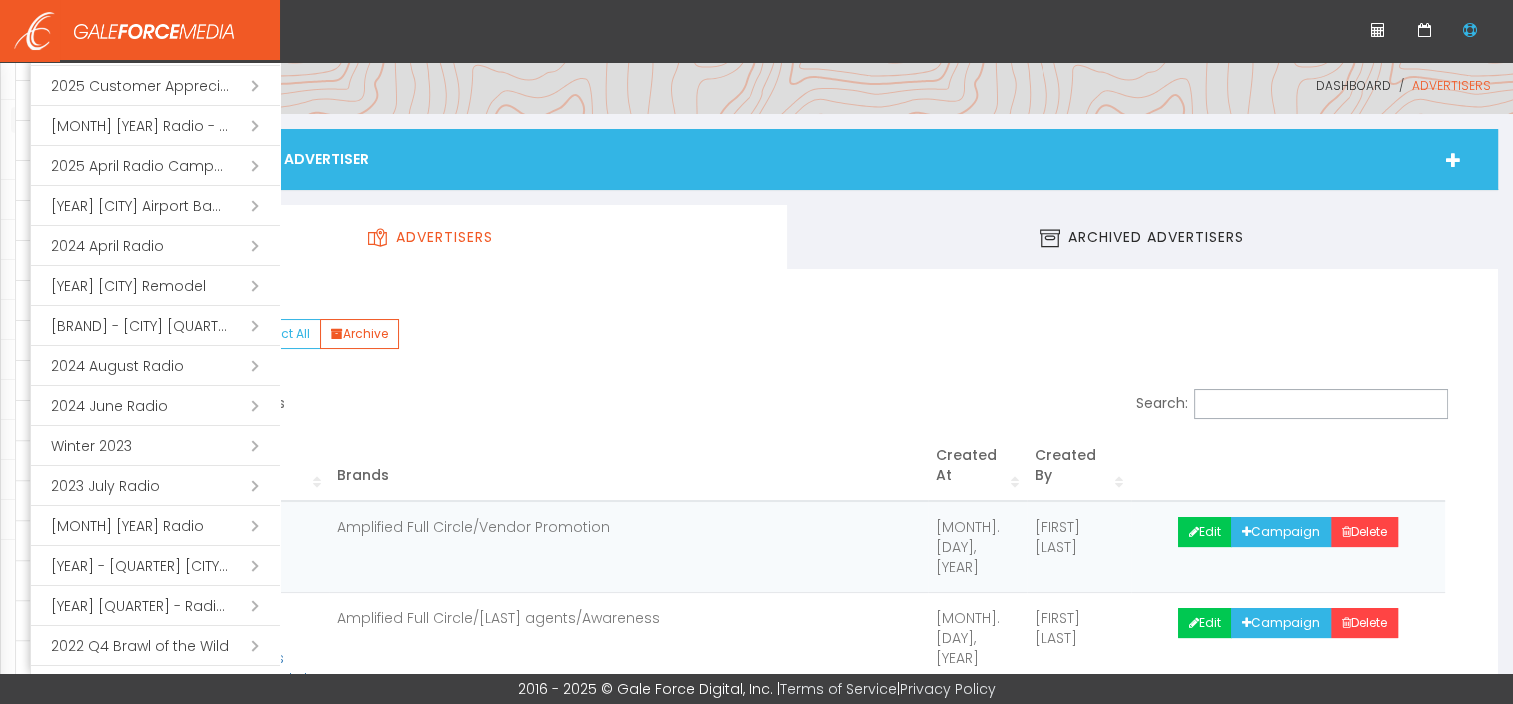 click on "Open submenu (   2024 August Radio)" at bounding box center (155, 366) 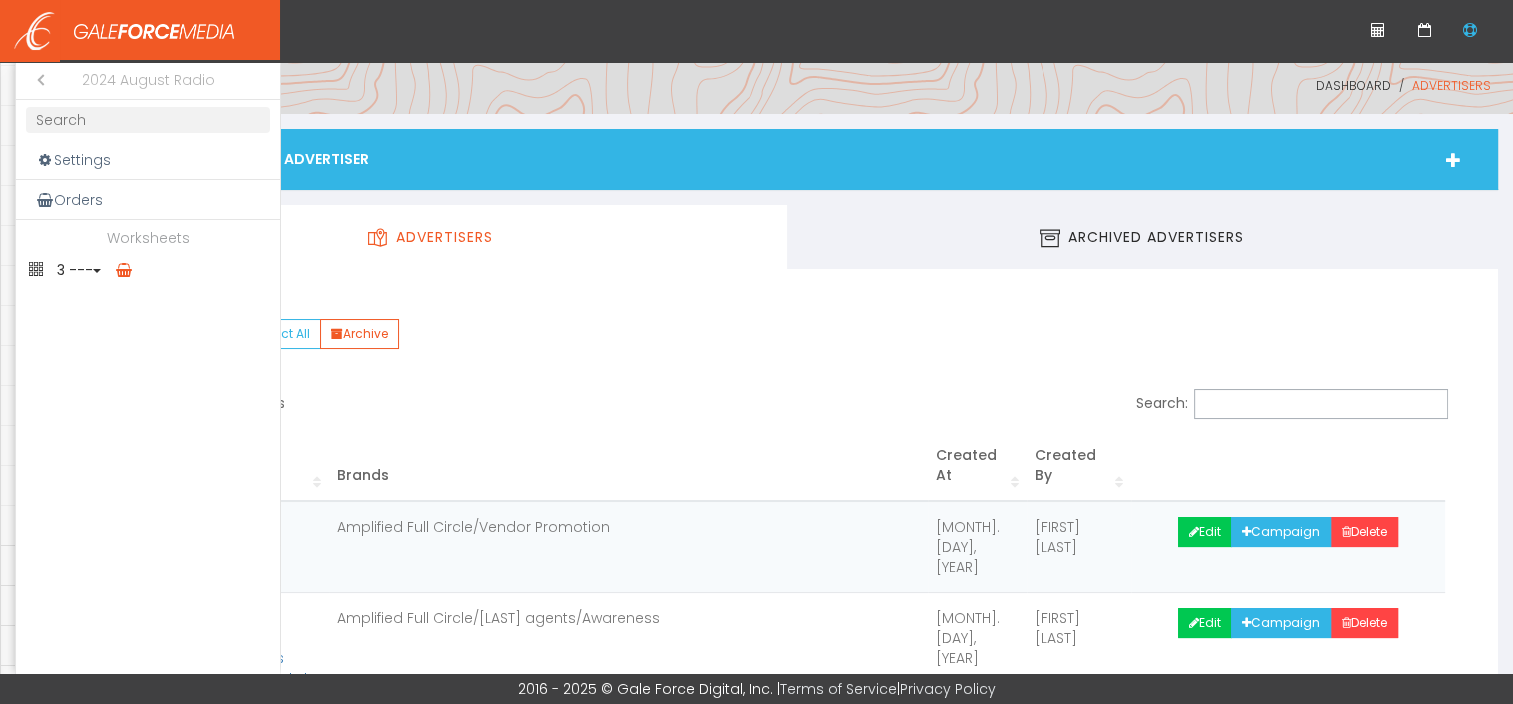 click at bounding box center [97, 271] 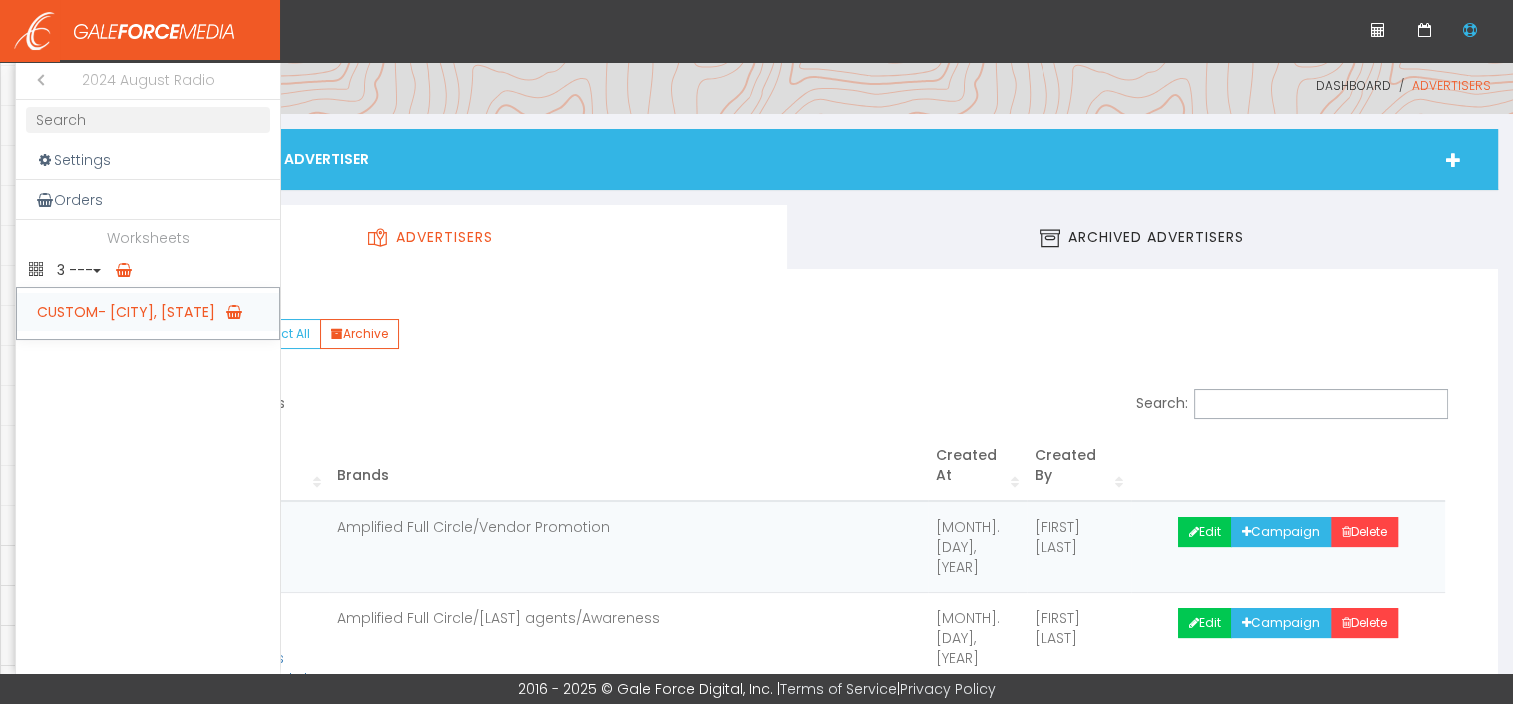 click on "CUSTOM-Great Falls, MT" at bounding box center [148, 312] 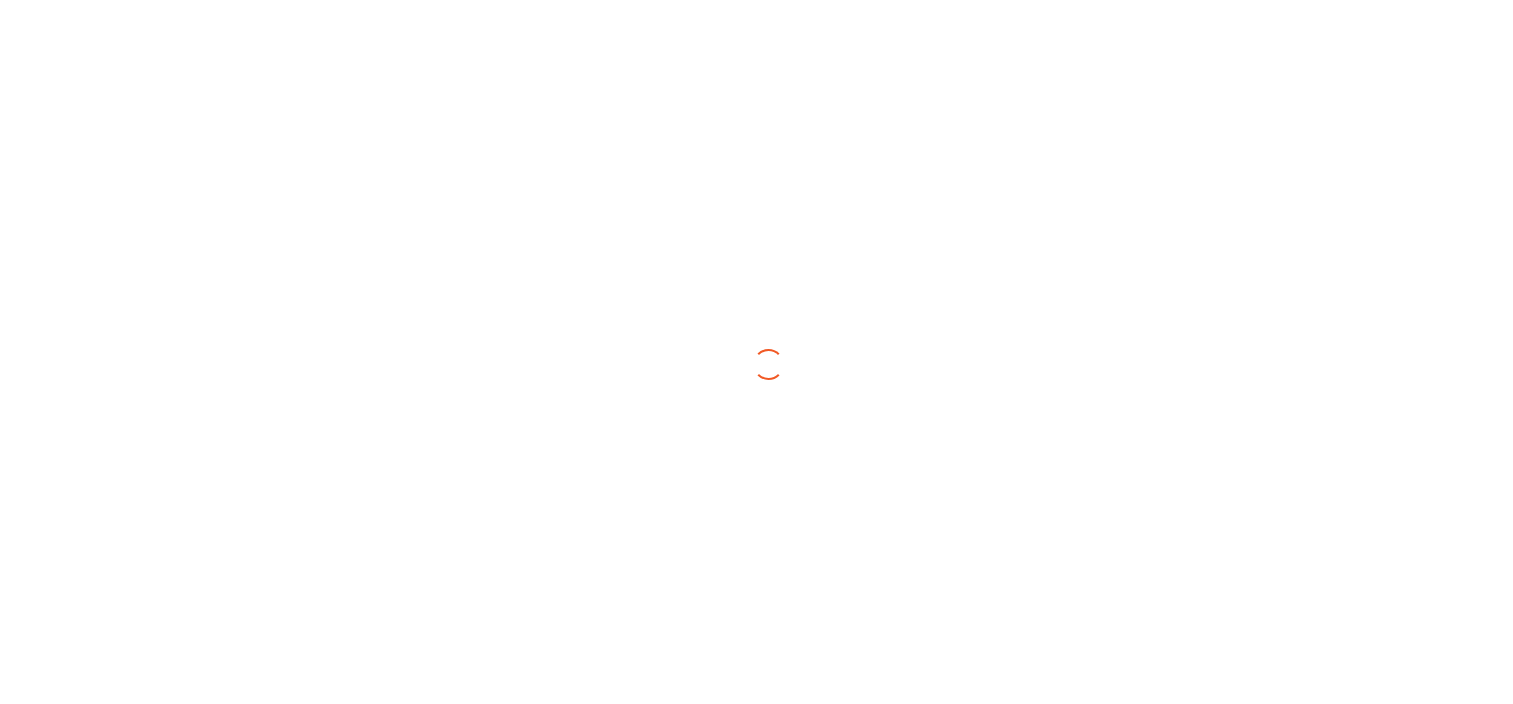 scroll, scrollTop: 0, scrollLeft: 0, axis: both 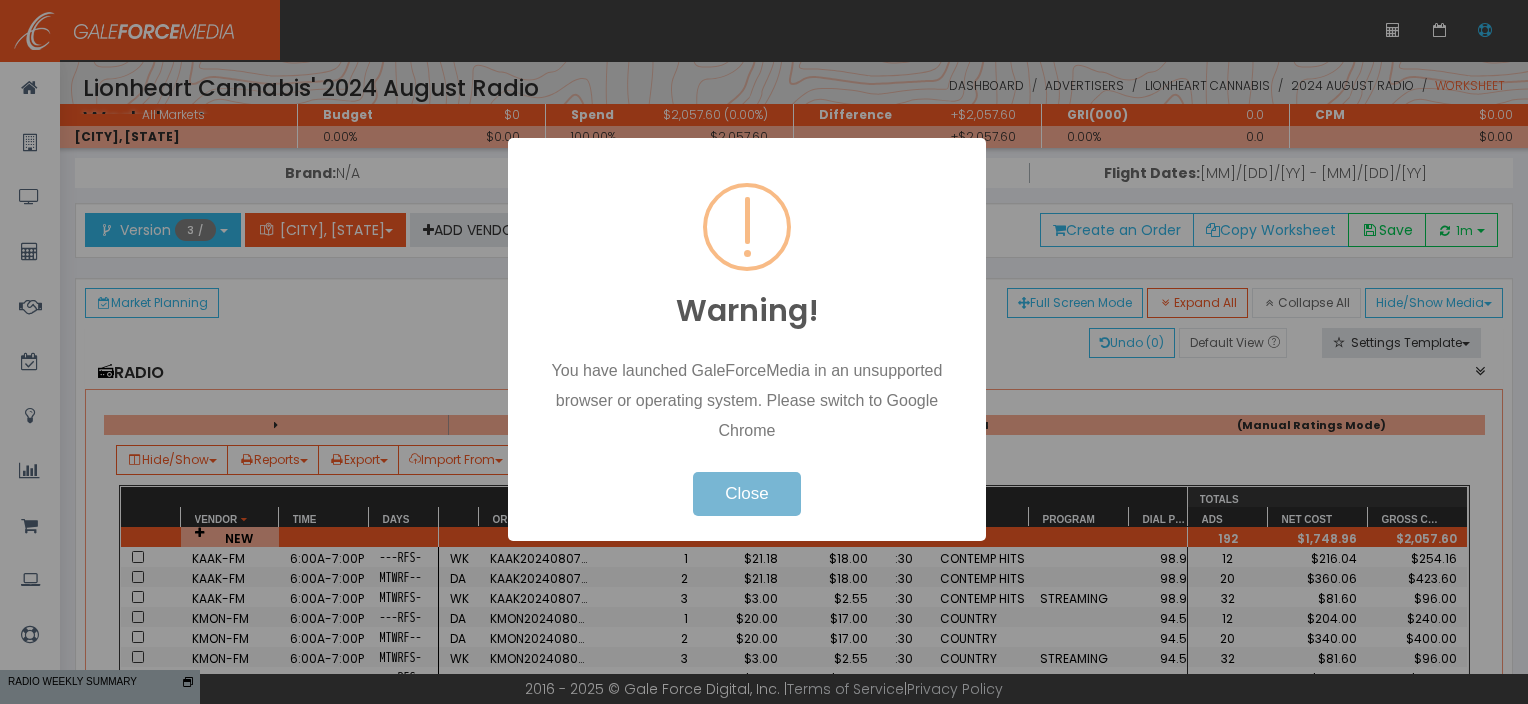 click on "Close" at bounding box center (746, 494) 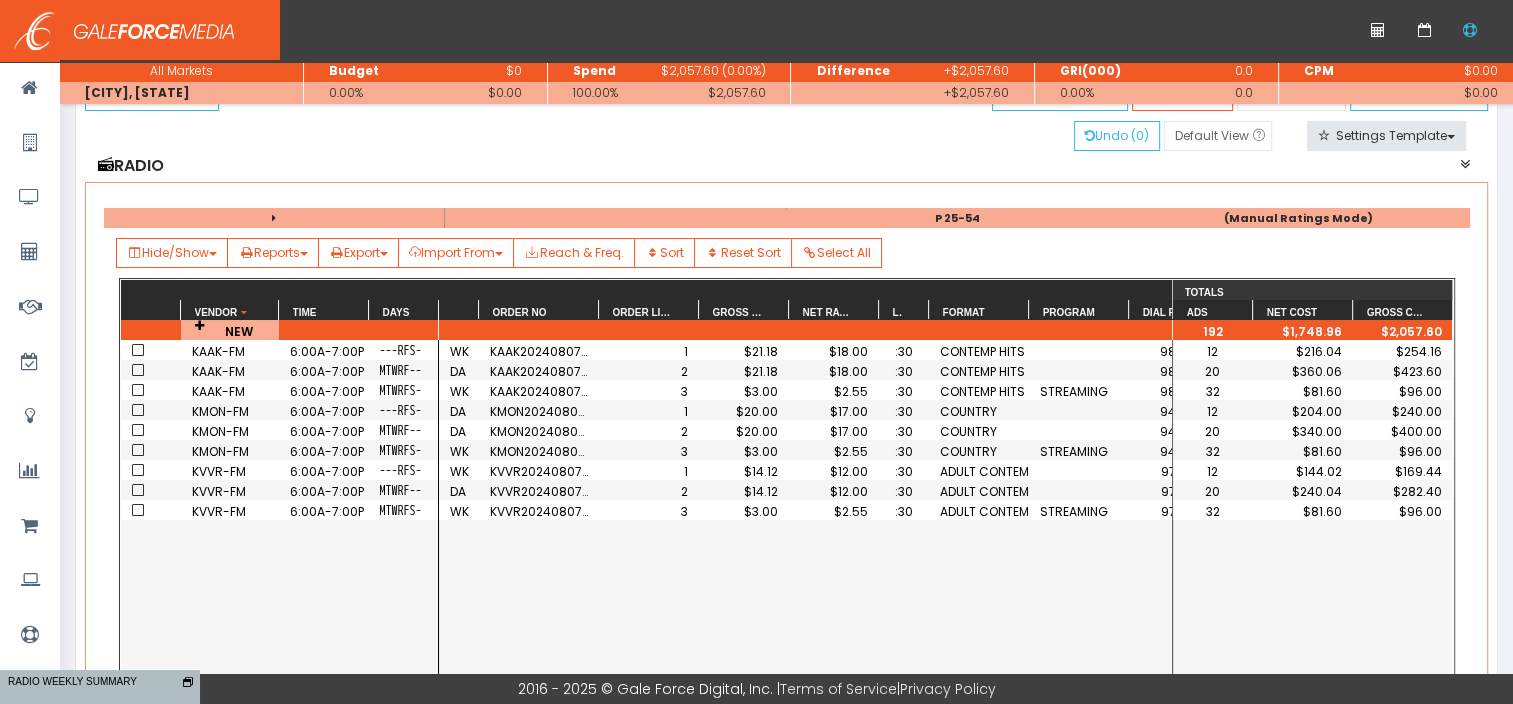 scroll, scrollTop: 180, scrollLeft: 0, axis: vertical 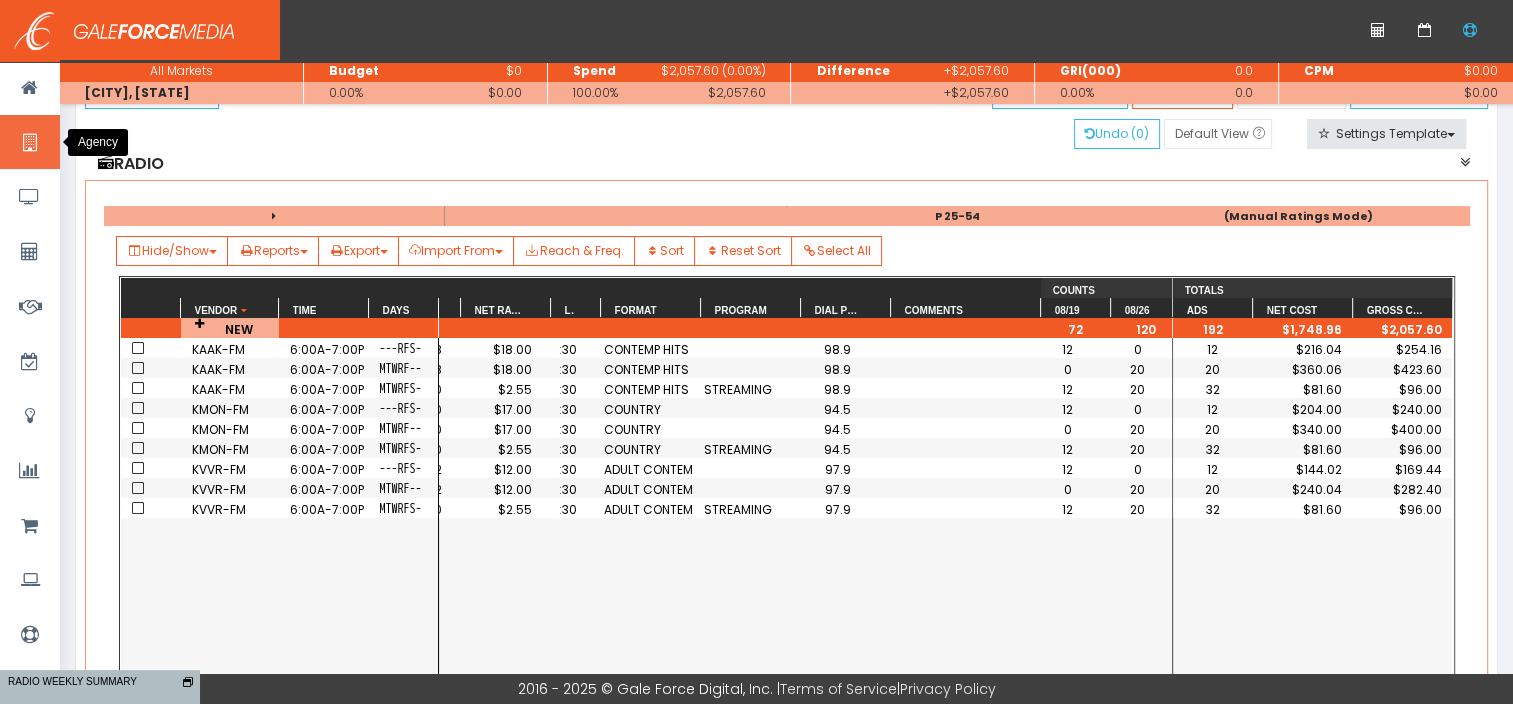 click at bounding box center [30, 142] 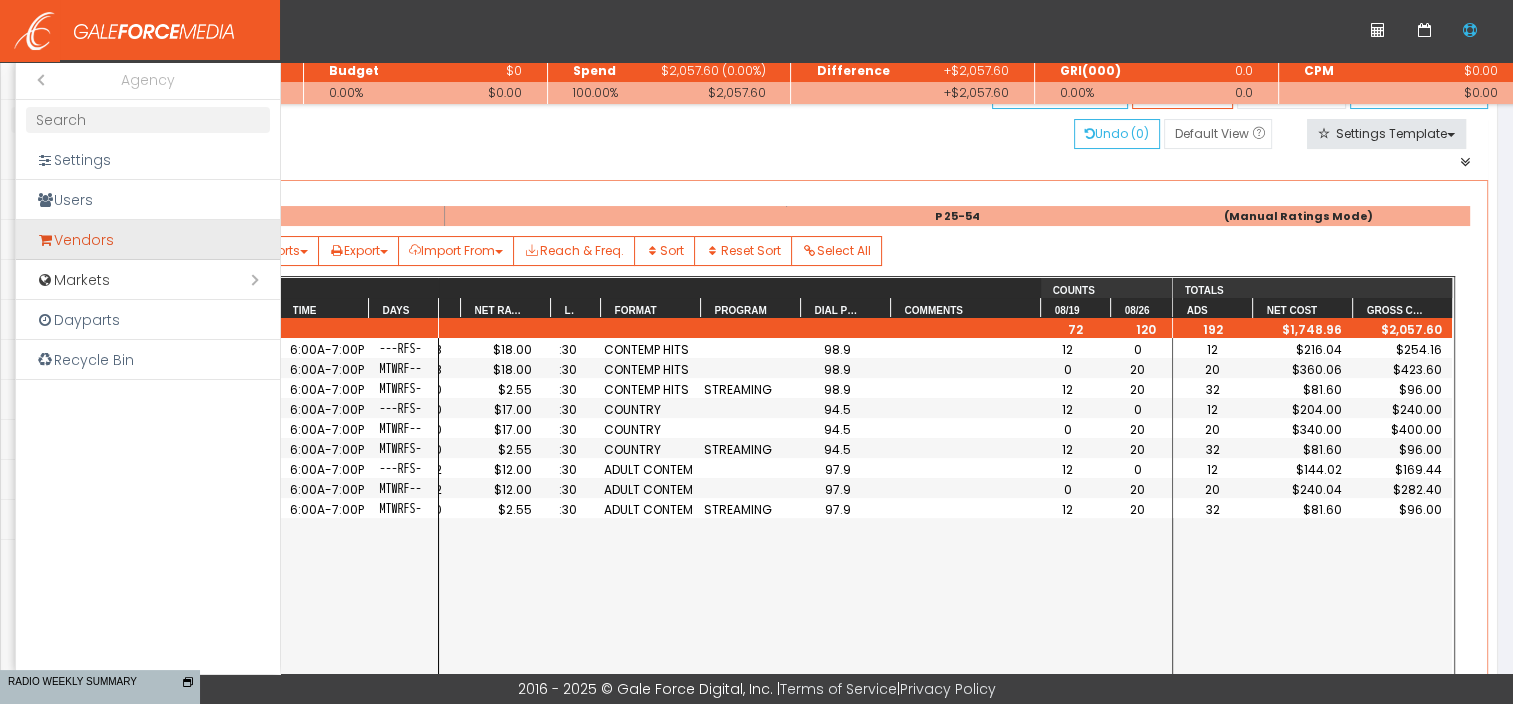click on "Vendors" at bounding box center [148, 240] 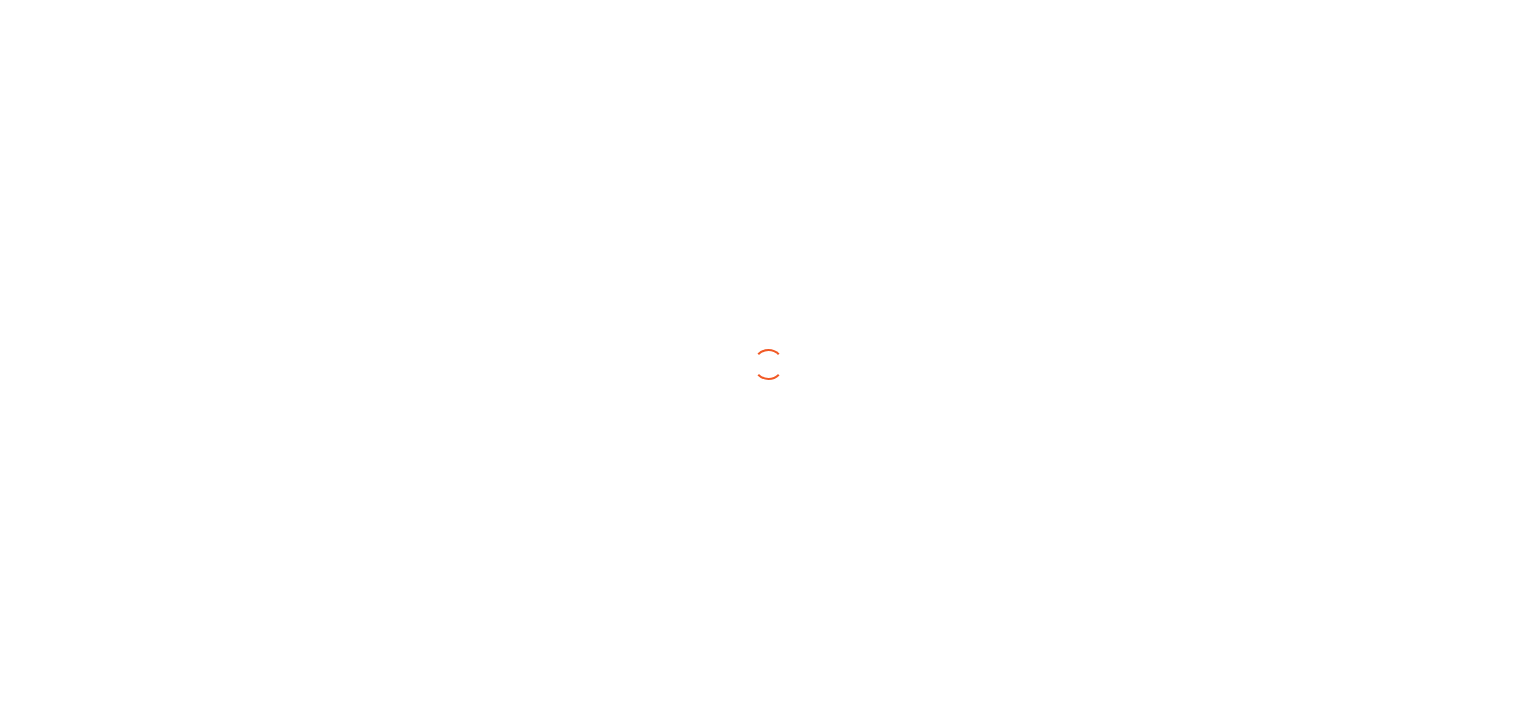 scroll, scrollTop: 0, scrollLeft: 0, axis: both 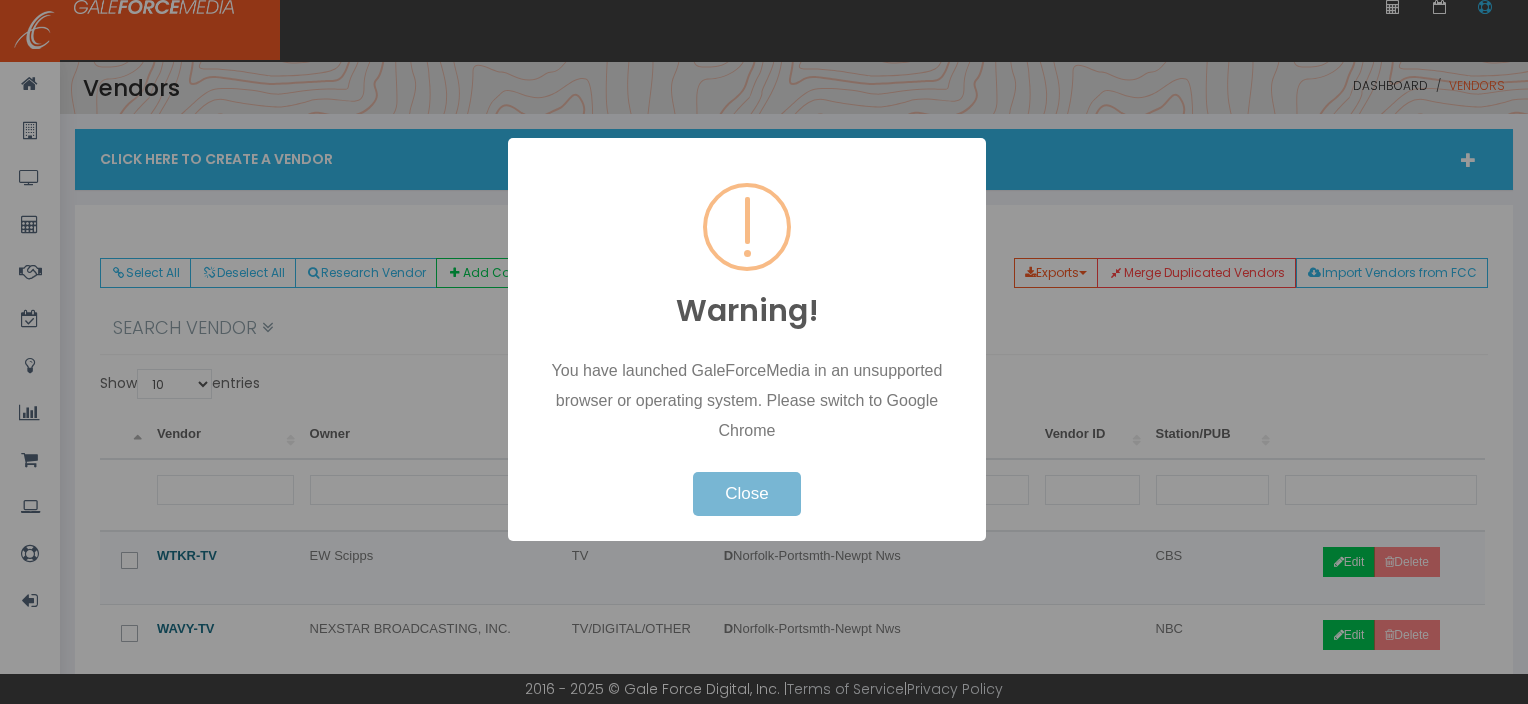 click on "Close" at bounding box center (746, 494) 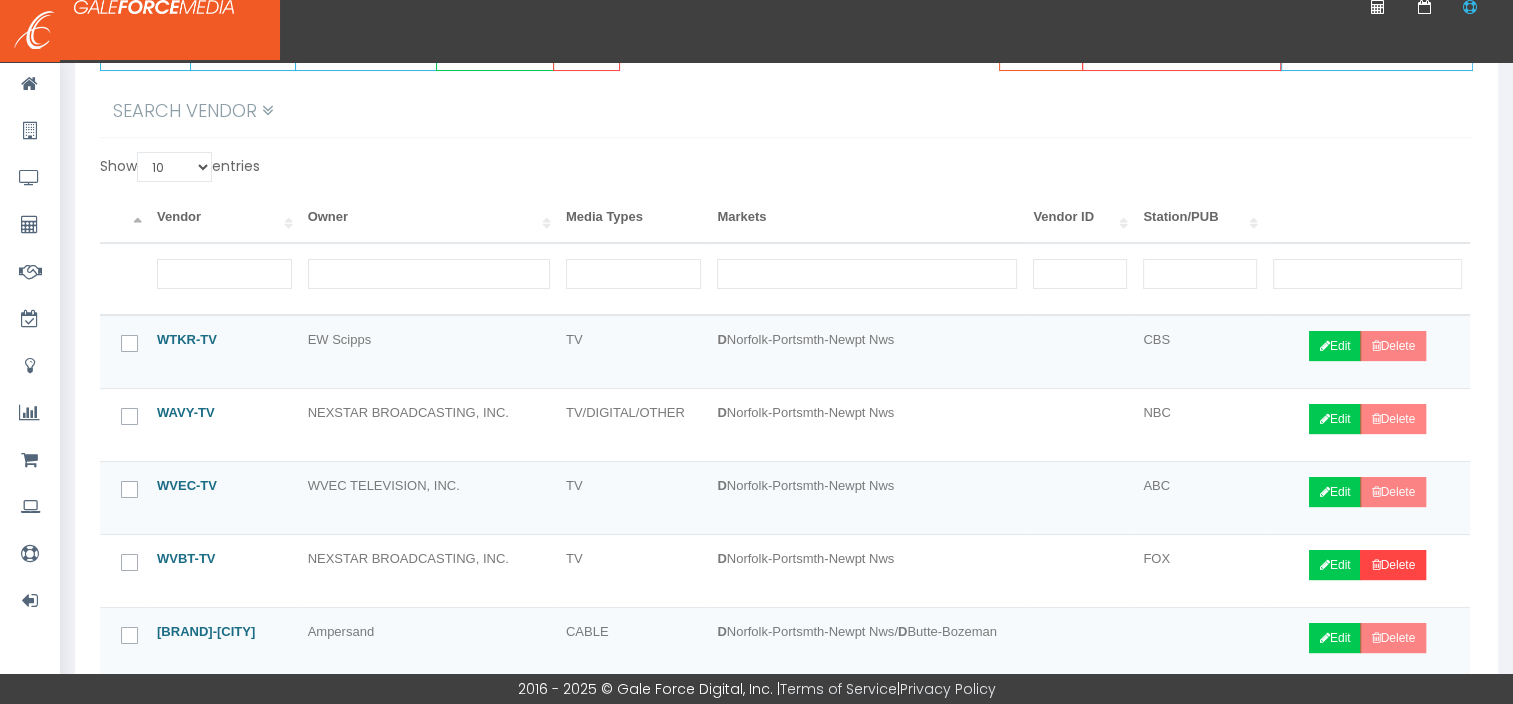 scroll, scrollTop: 218, scrollLeft: 0, axis: vertical 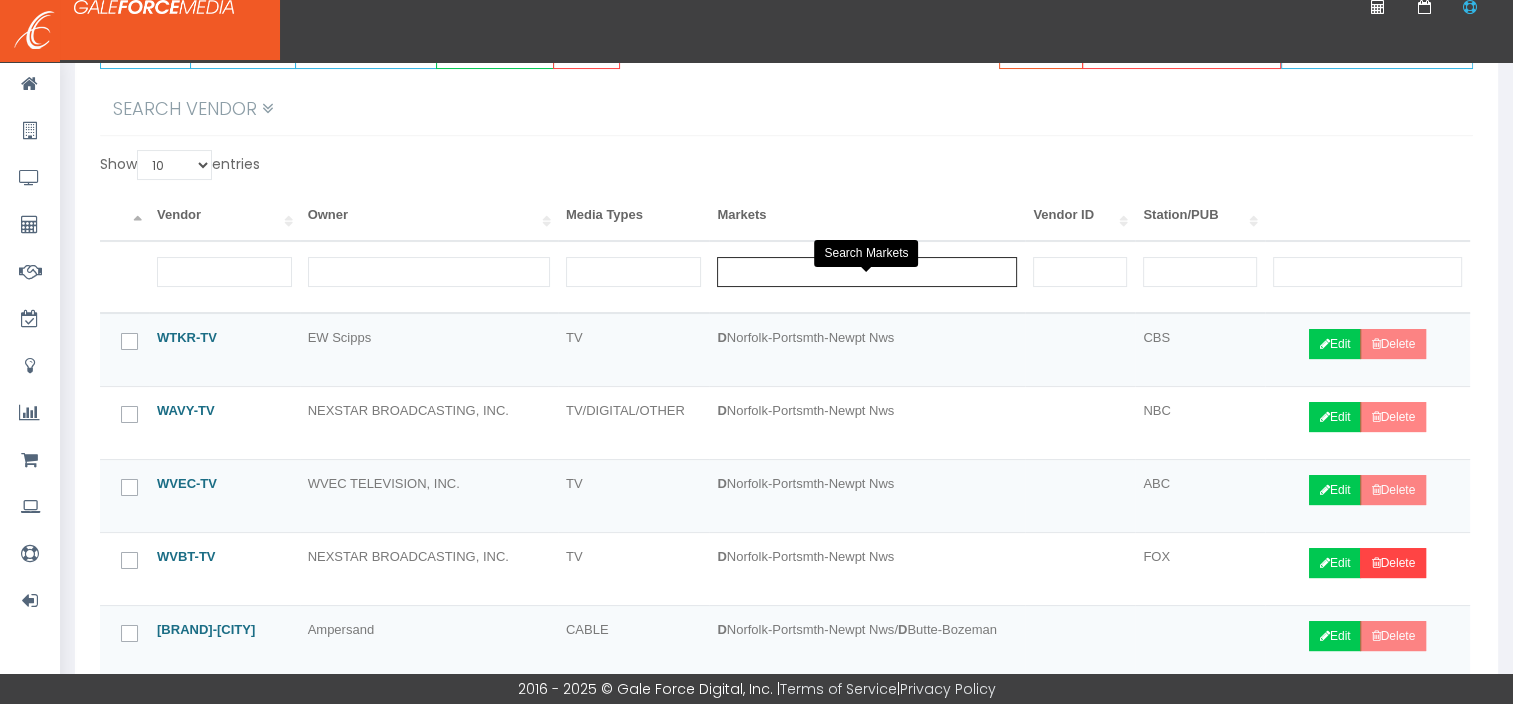 click at bounding box center (871, 272) 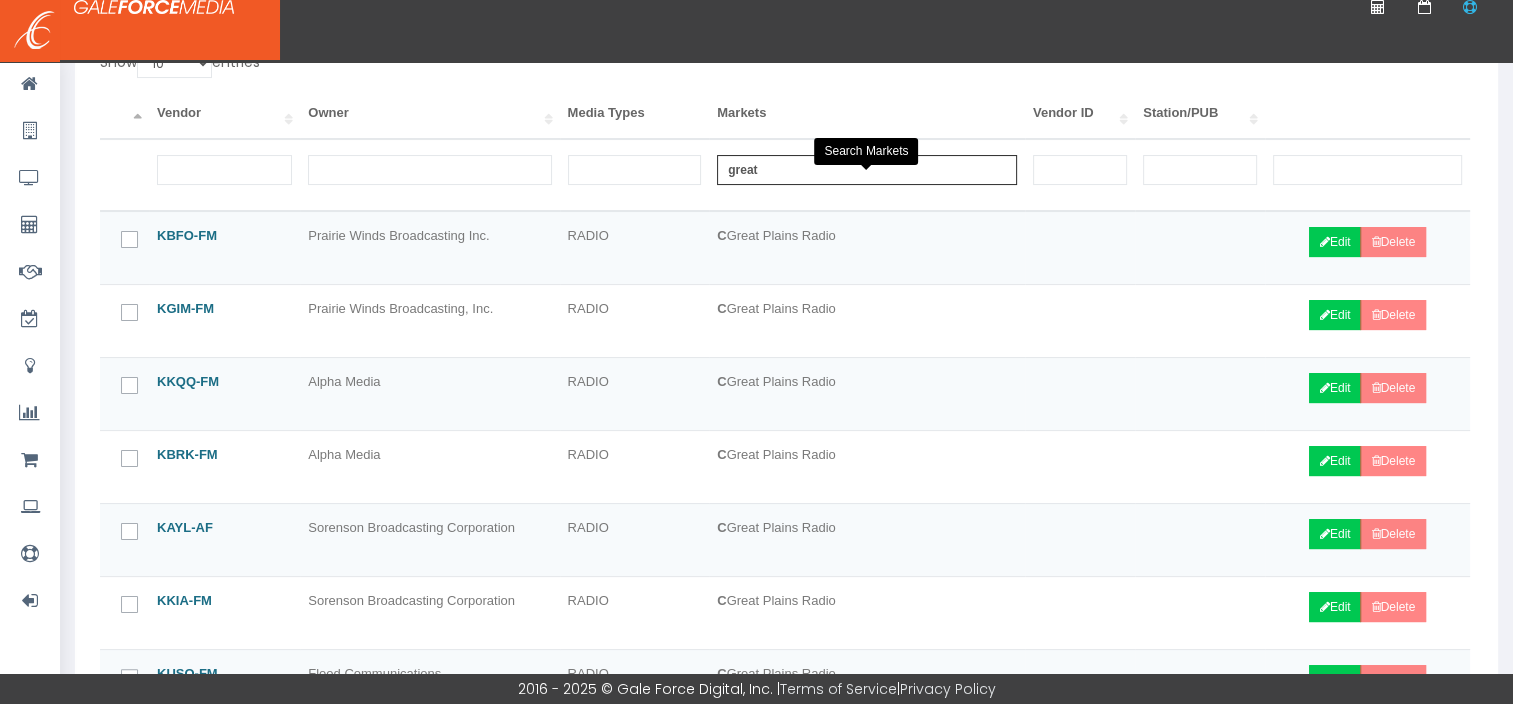scroll, scrollTop: 0, scrollLeft: 0, axis: both 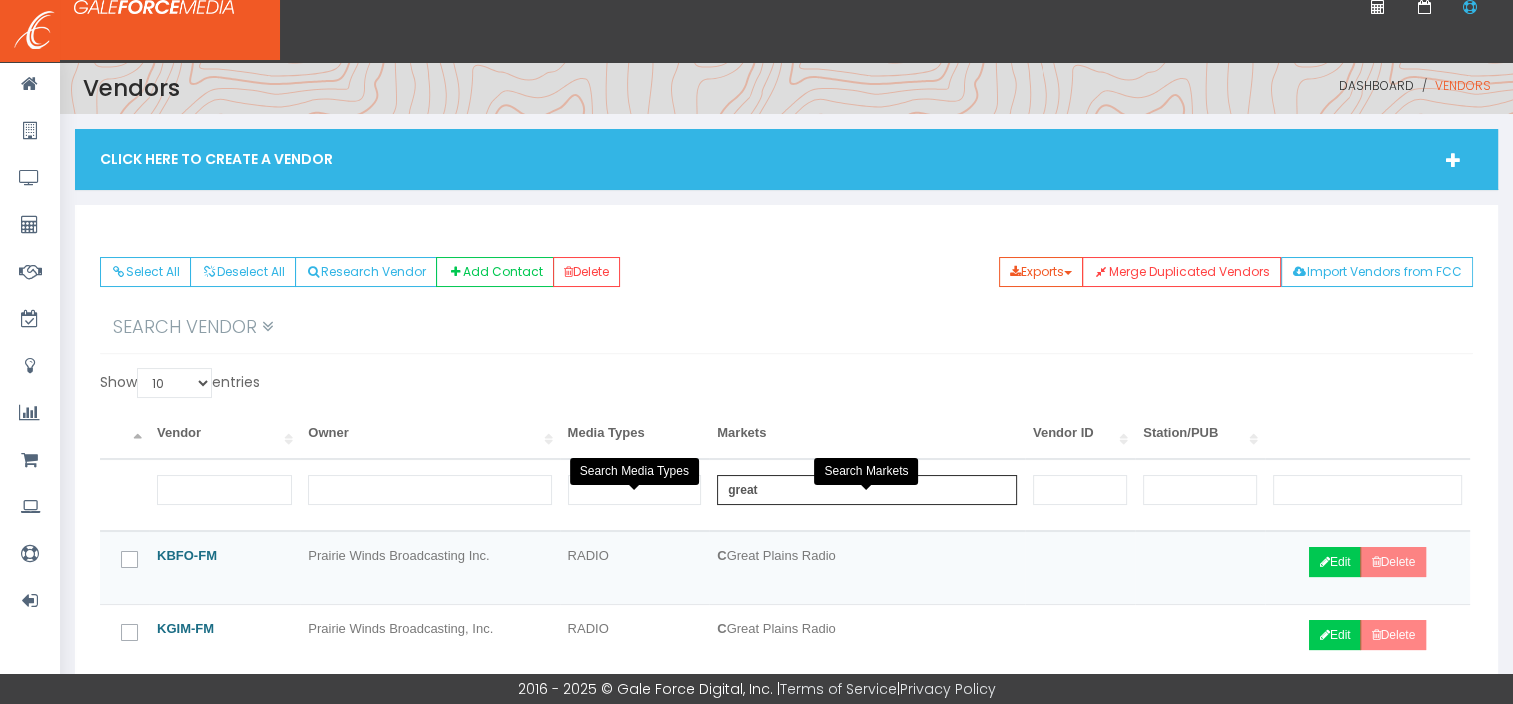 type on "great" 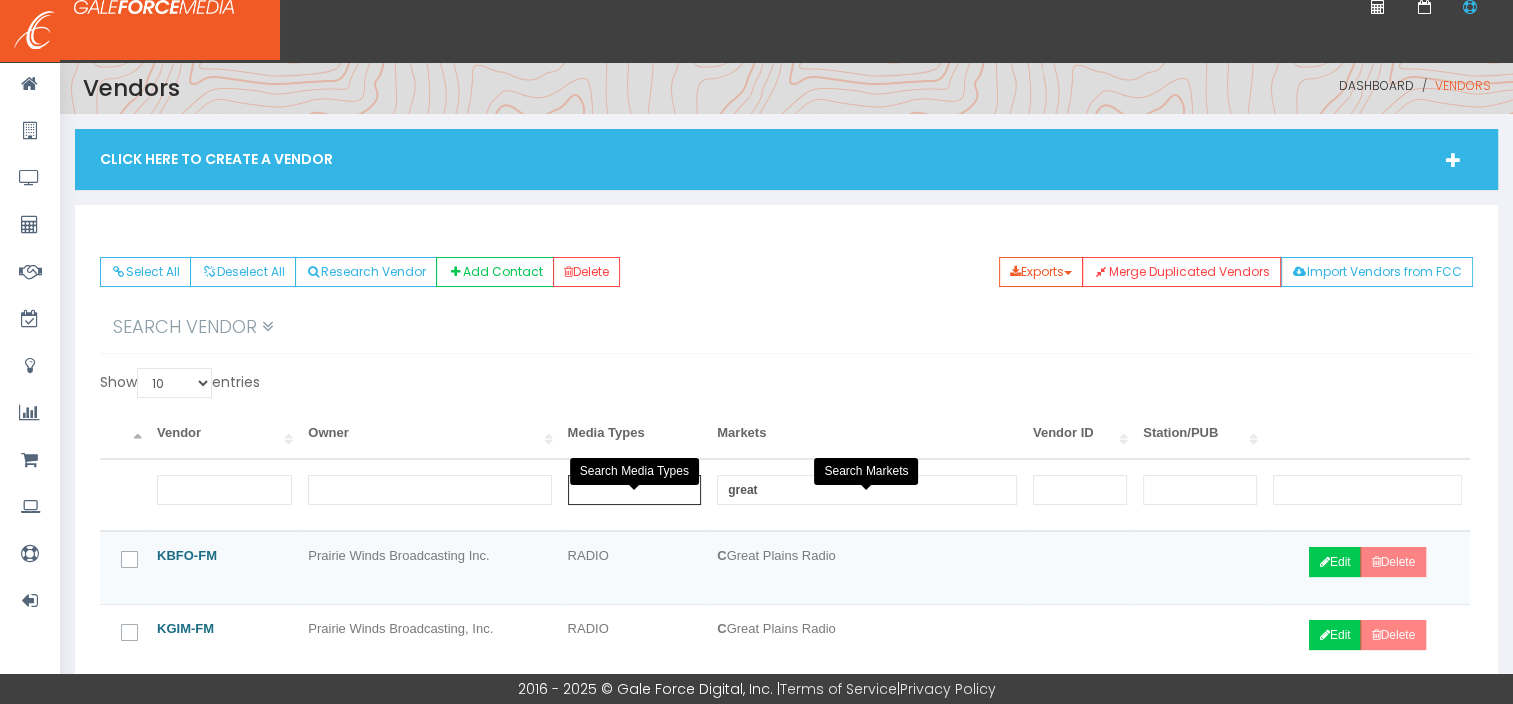 click at bounding box center [229, 490] 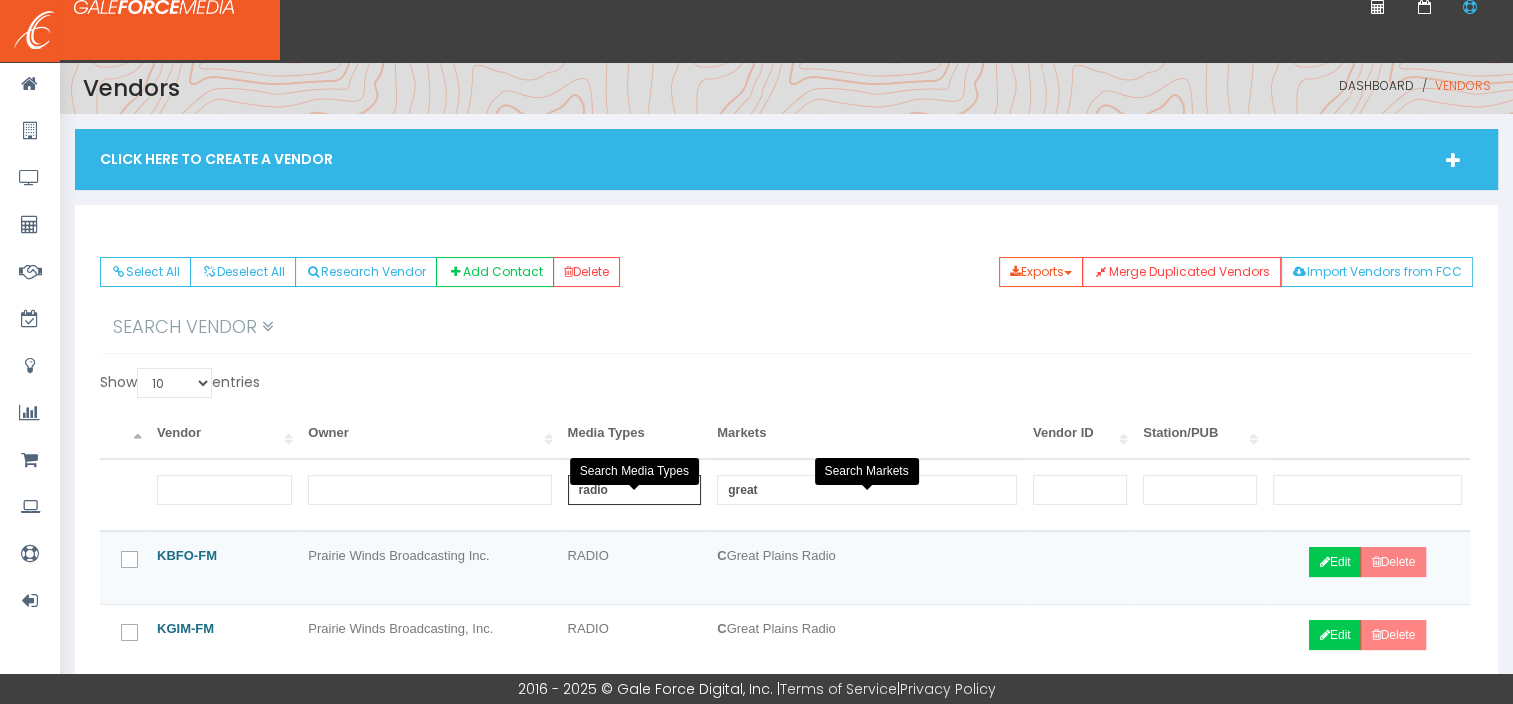 type on "radio" 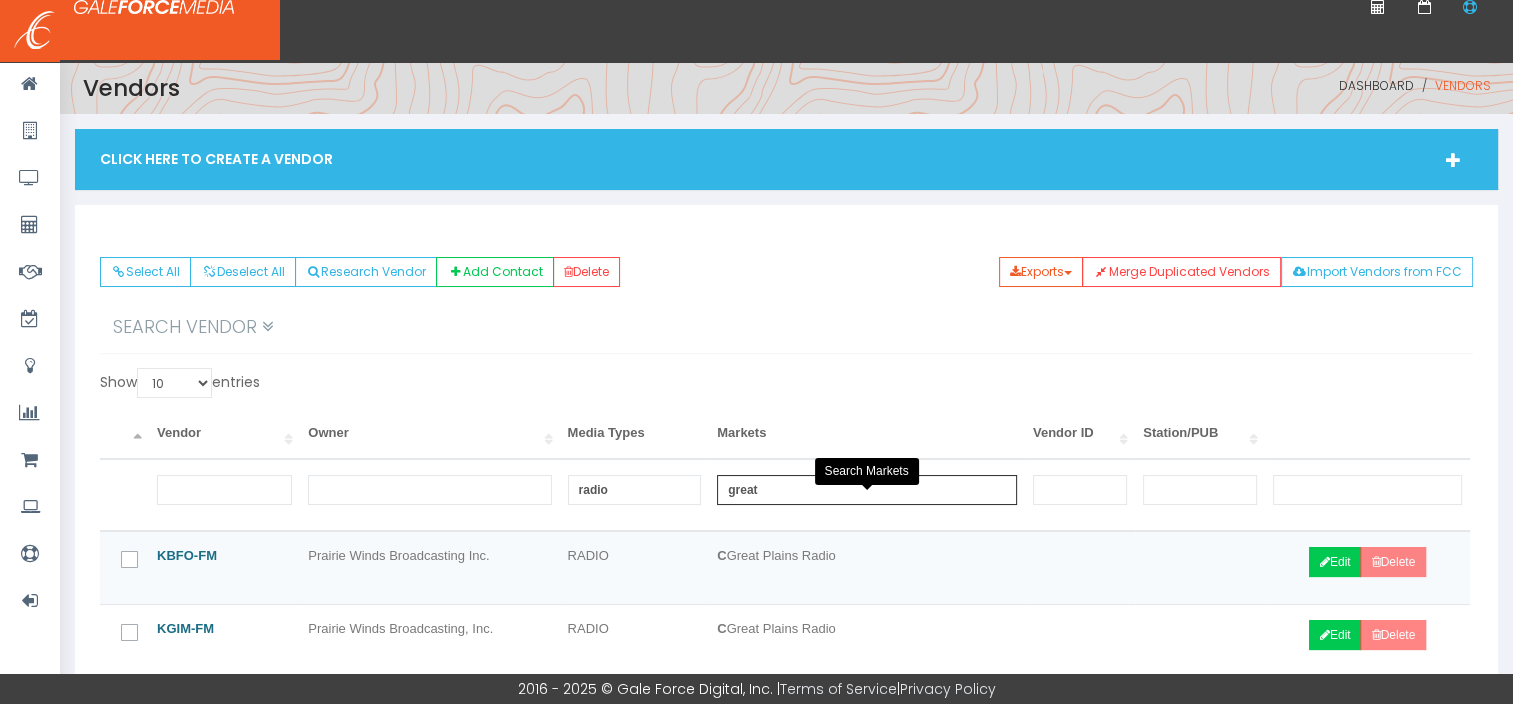click on "great" at bounding box center (870, 490) 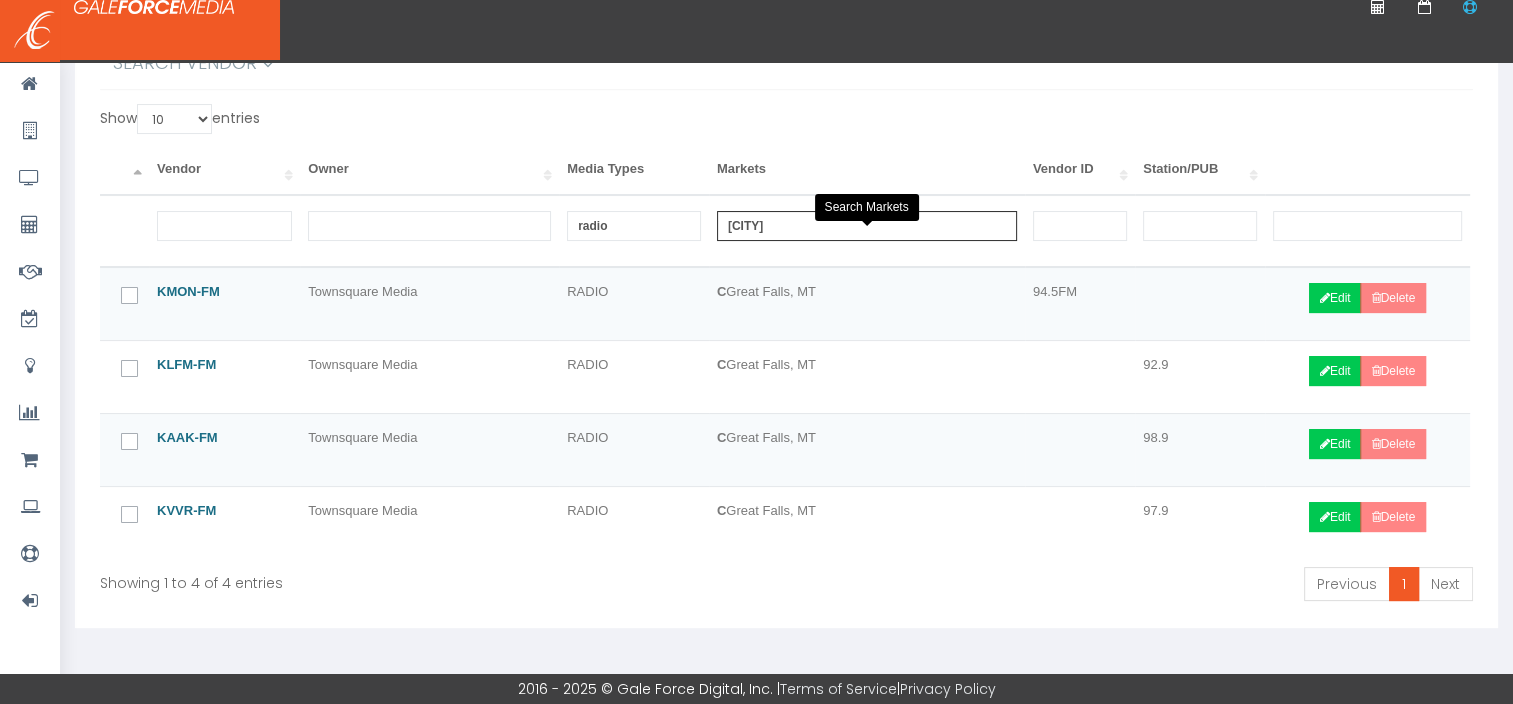 scroll, scrollTop: 293, scrollLeft: 0, axis: vertical 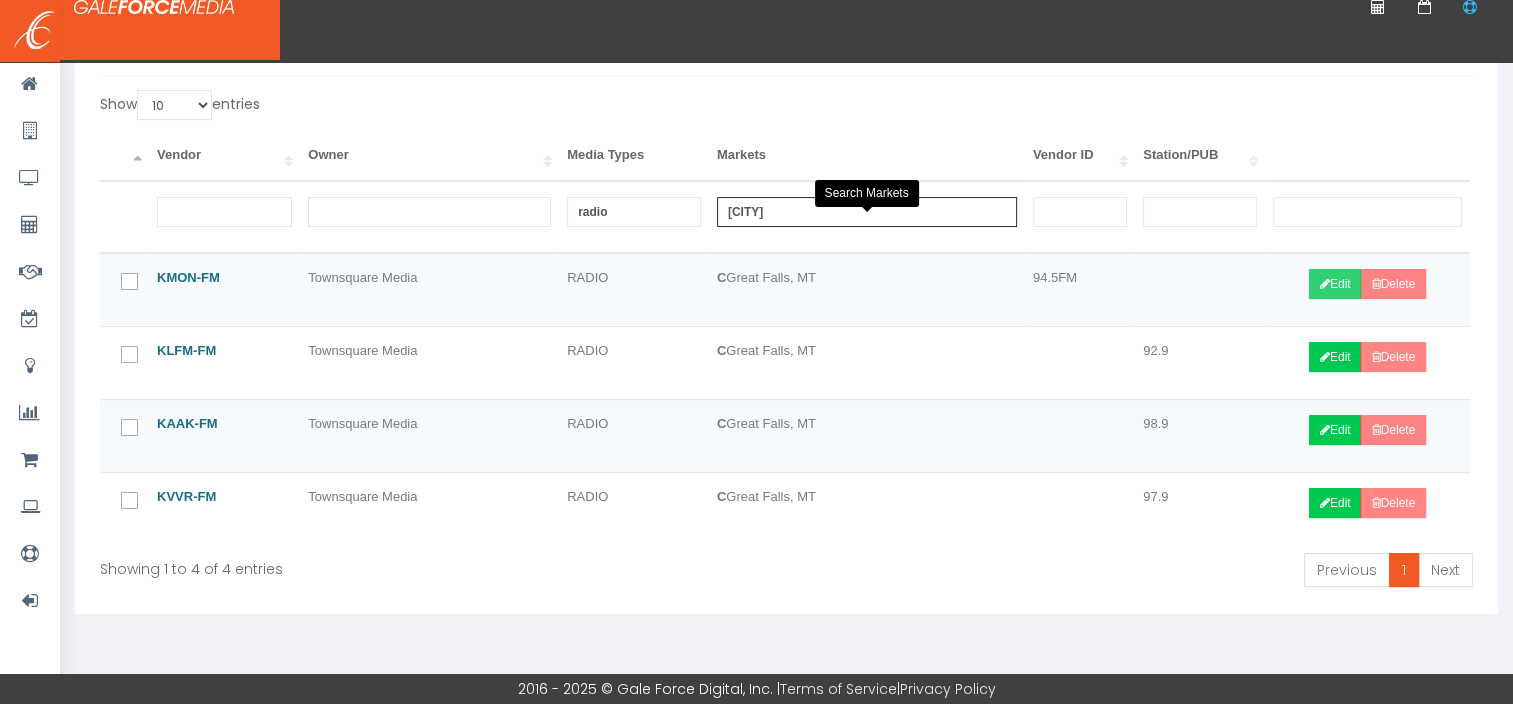 type on "[CITY]" 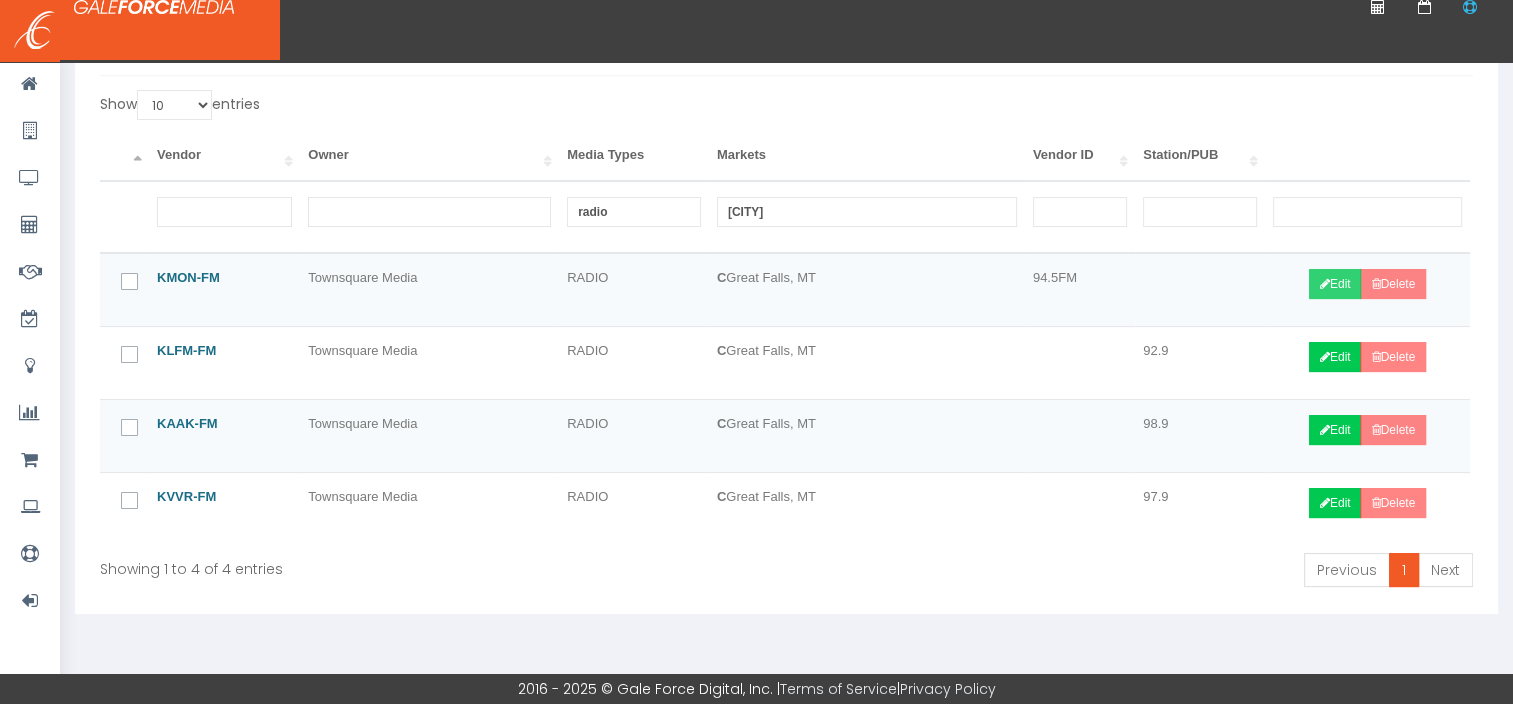 click on "Edit" at bounding box center (1335, 284) 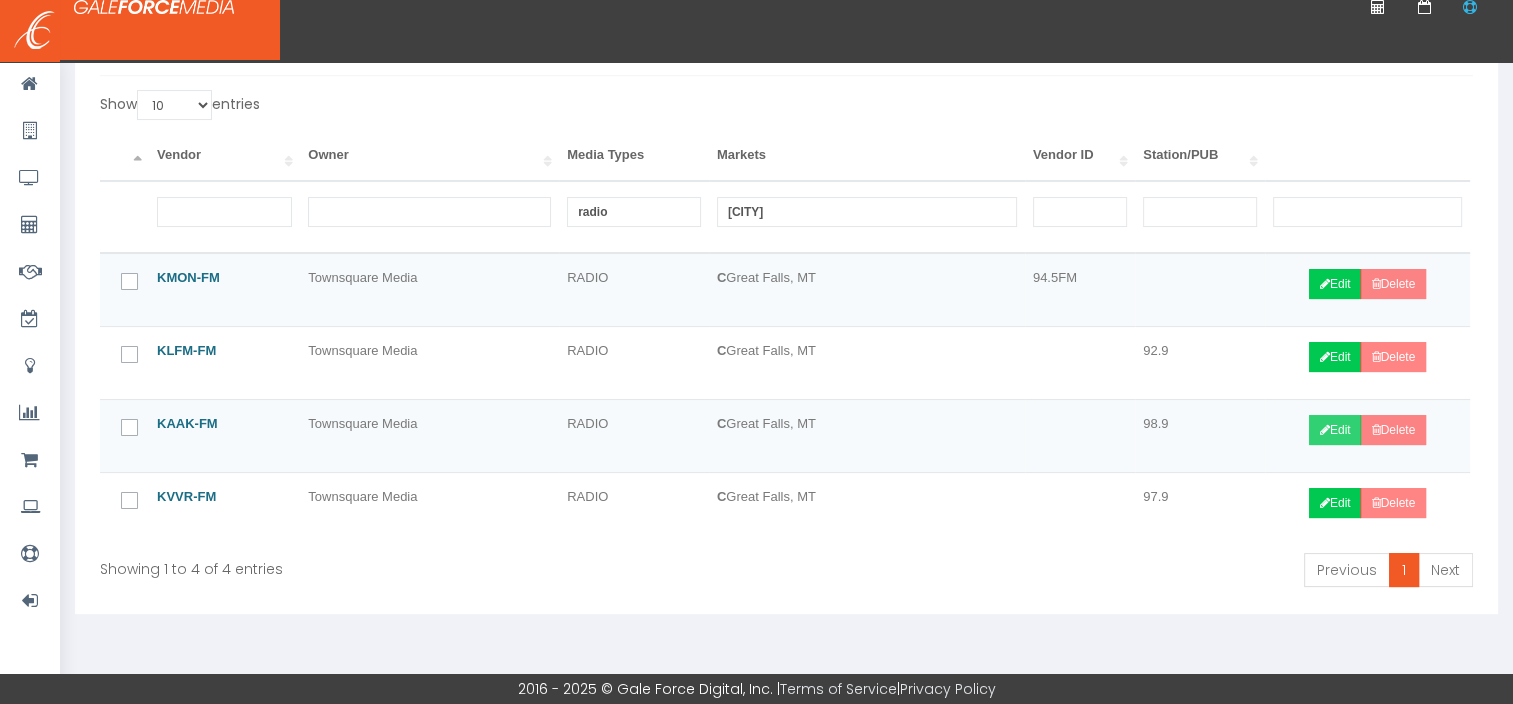 click on "Edit" at bounding box center (1335, 430) 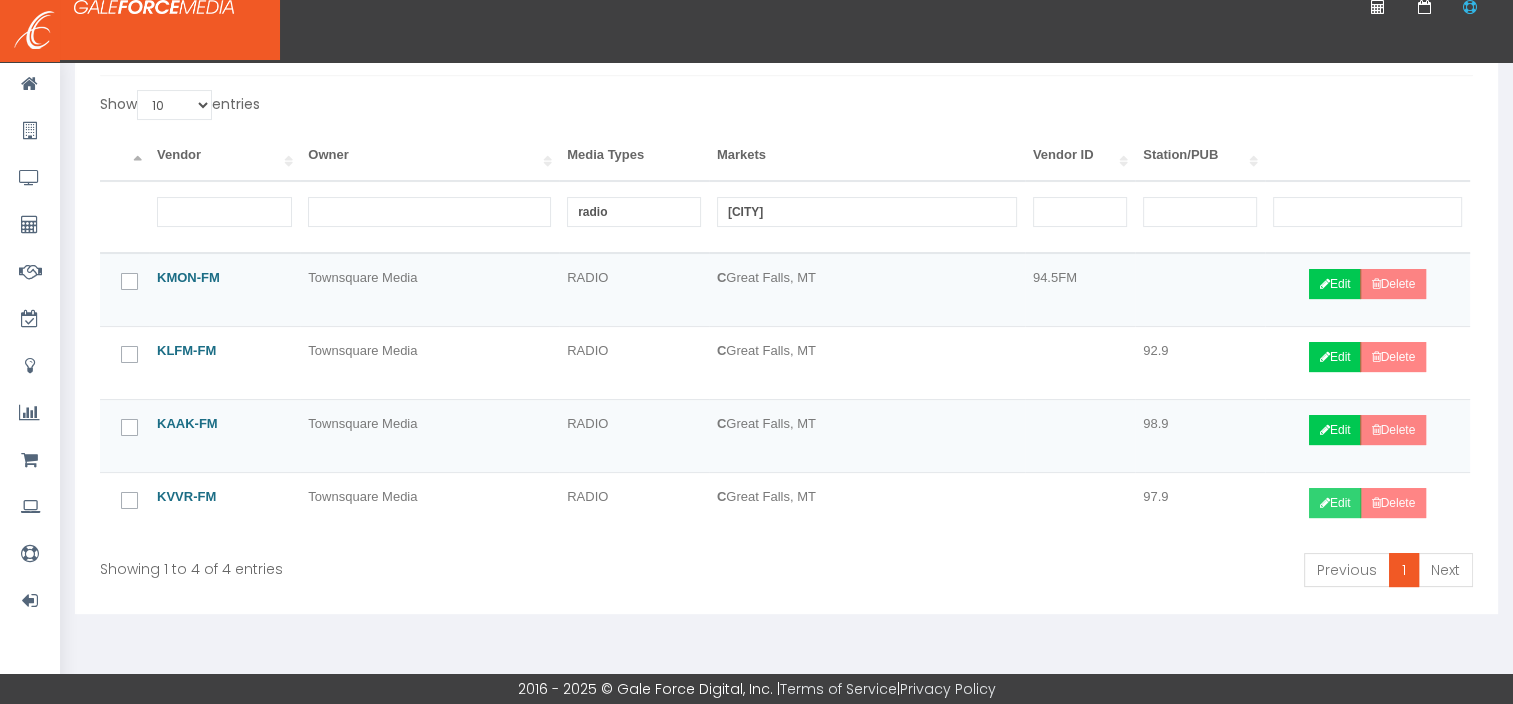 click on "Edit" at bounding box center [1335, 503] 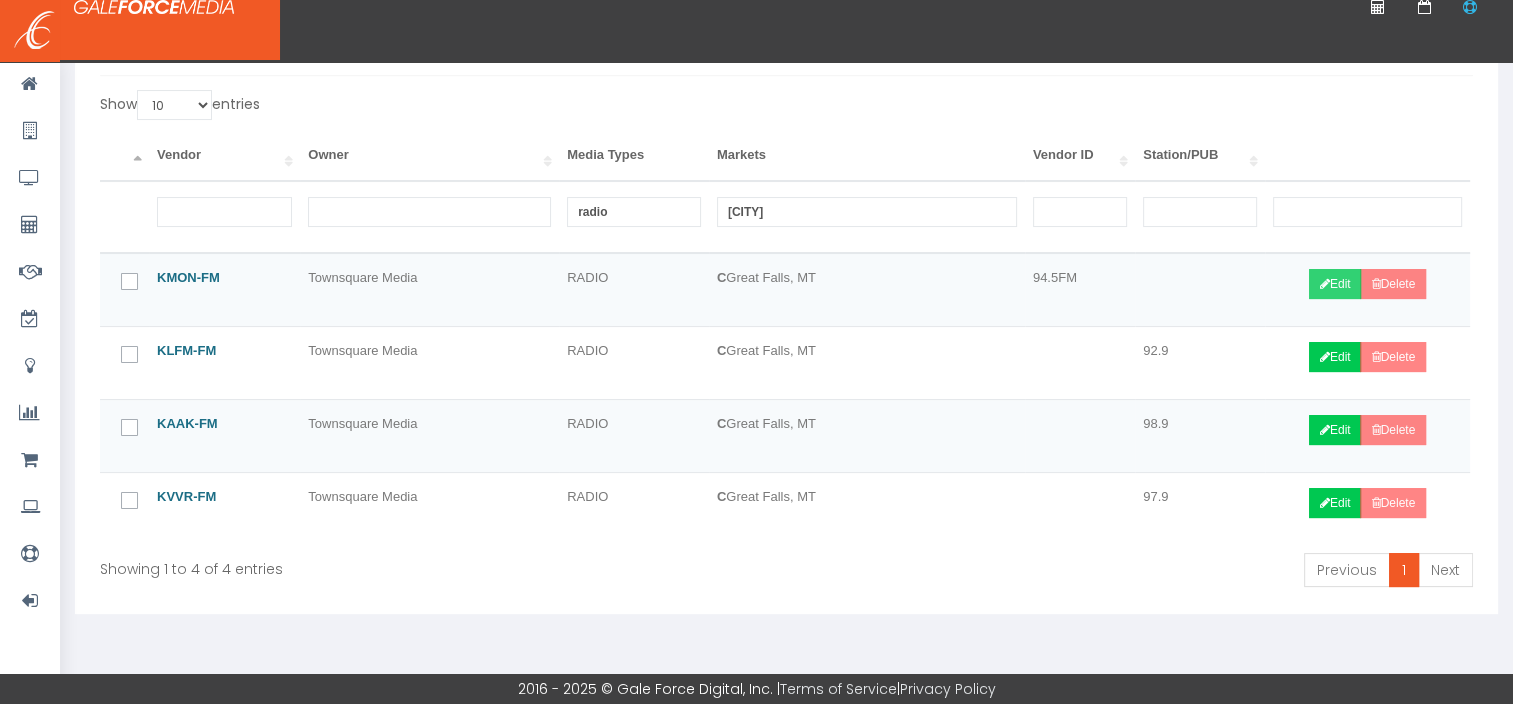 click on "Edit" at bounding box center [1335, 284] 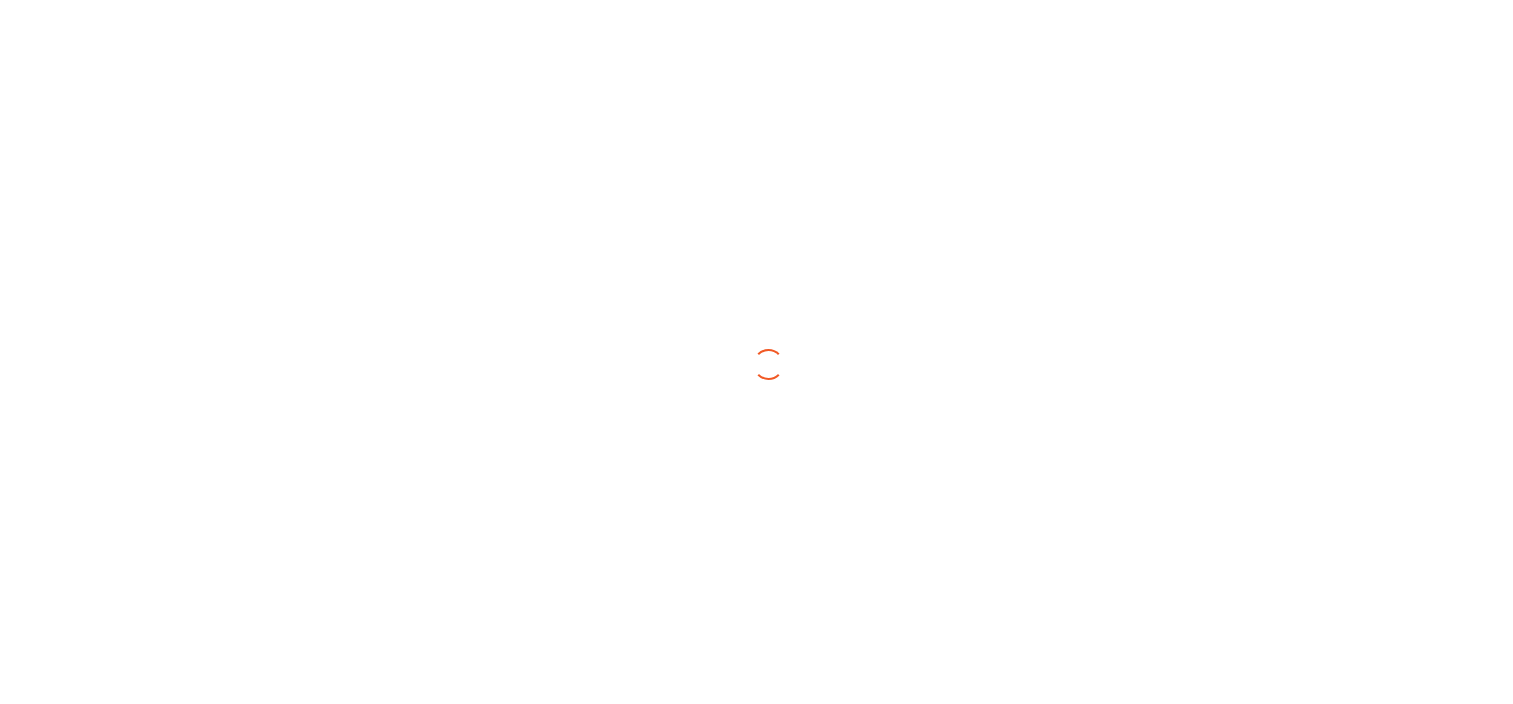 scroll, scrollTop: 0, scrollLeft: 0, axis: both 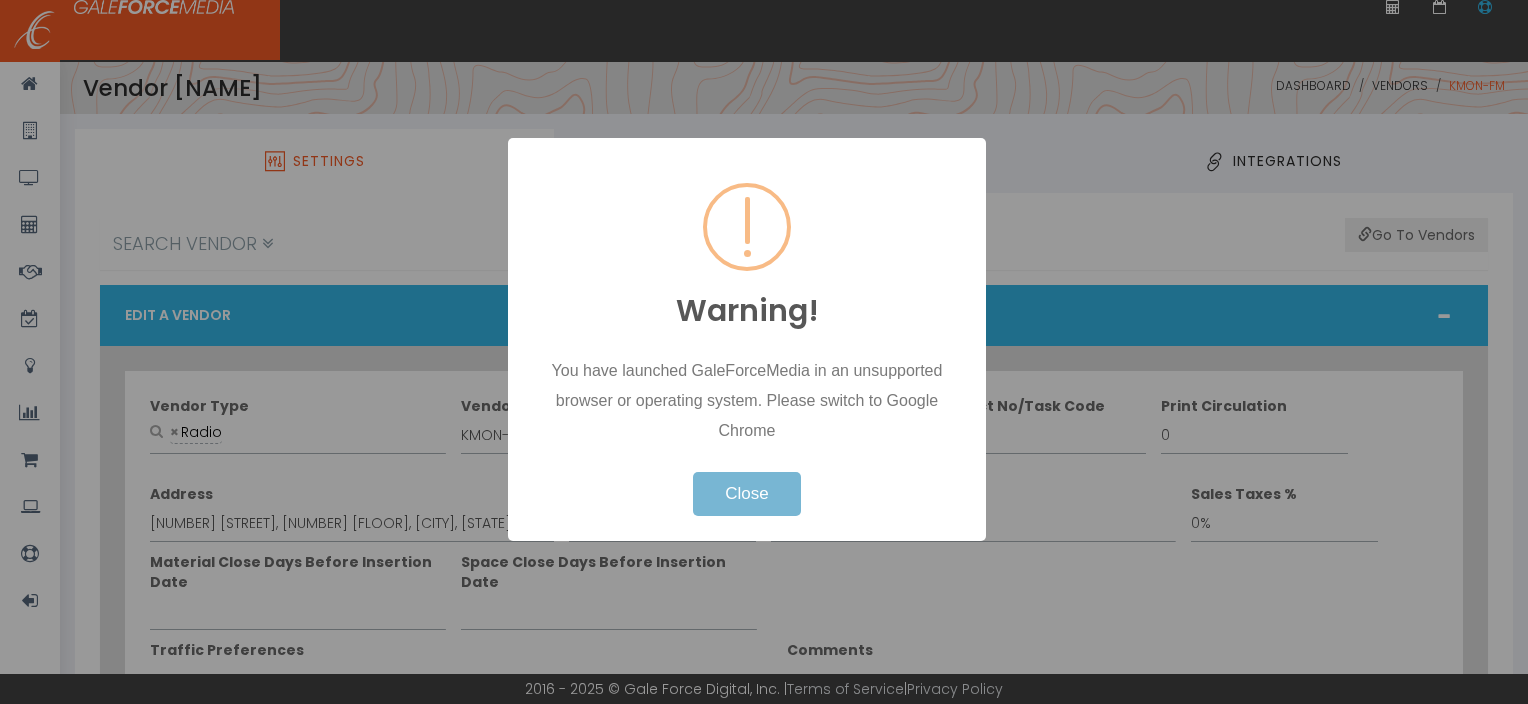click on "Close" at bounding box center [746, 494] 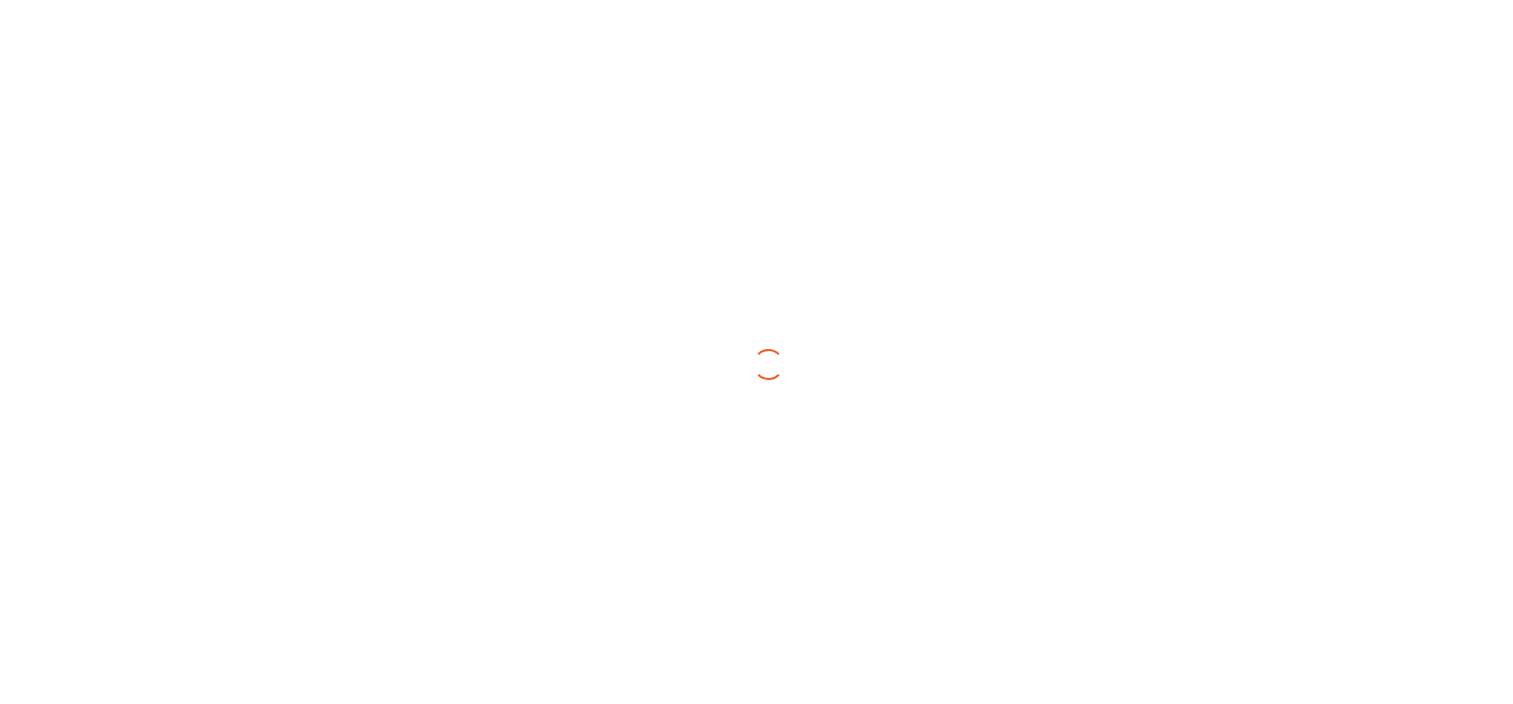 scroll, scrollTop: 0, scrollLeft: 0, axis: both 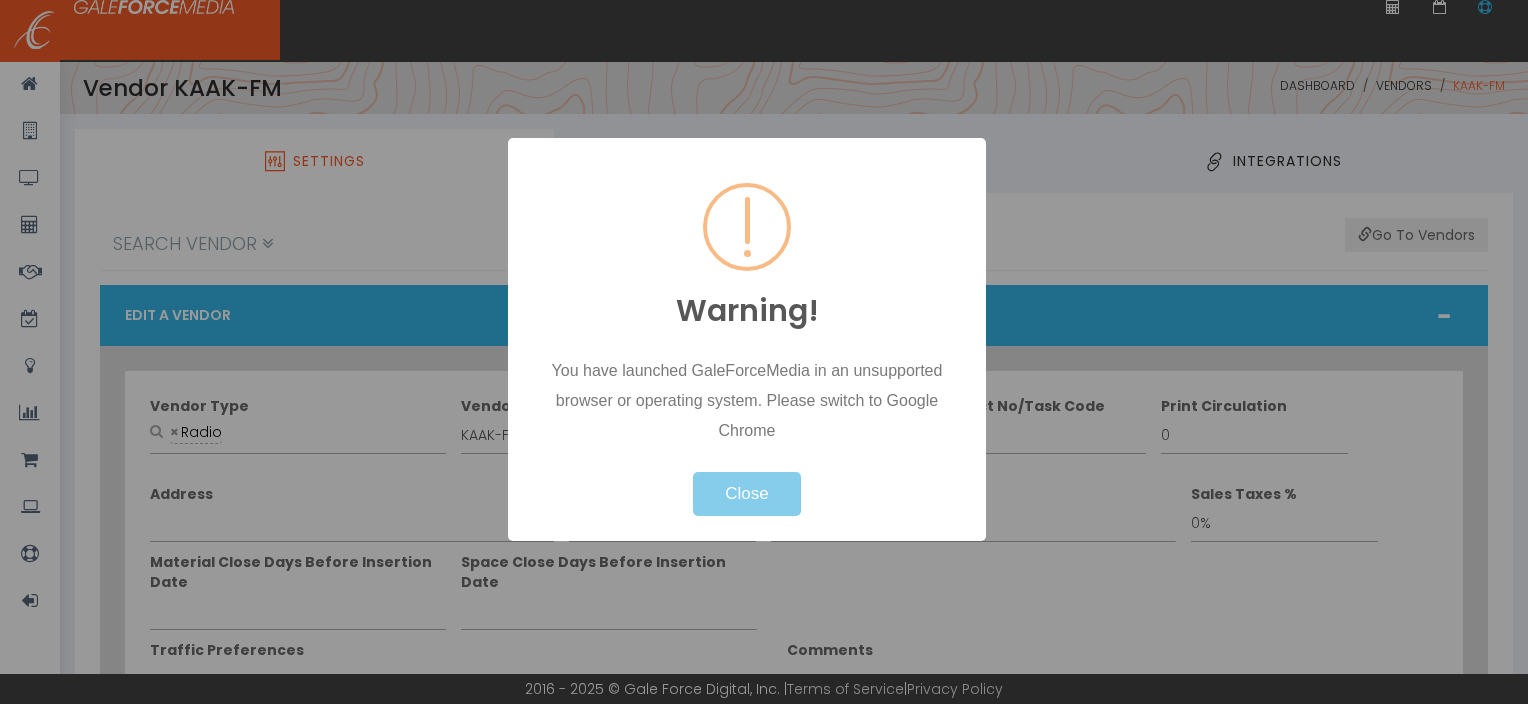 click on "Close" at bounding box center (746, 494) 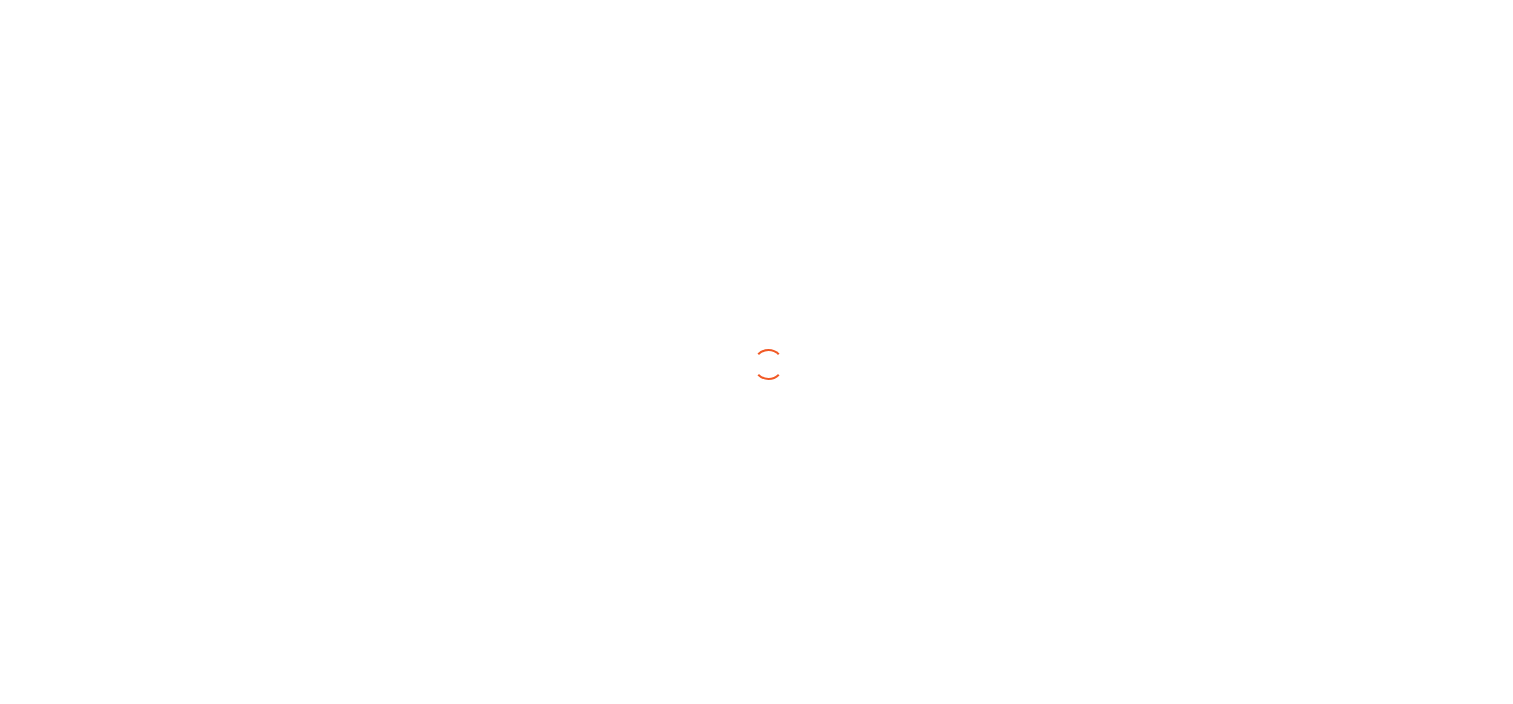 scroll, scrollTop: 0, scrollLeft: 0, axis: both 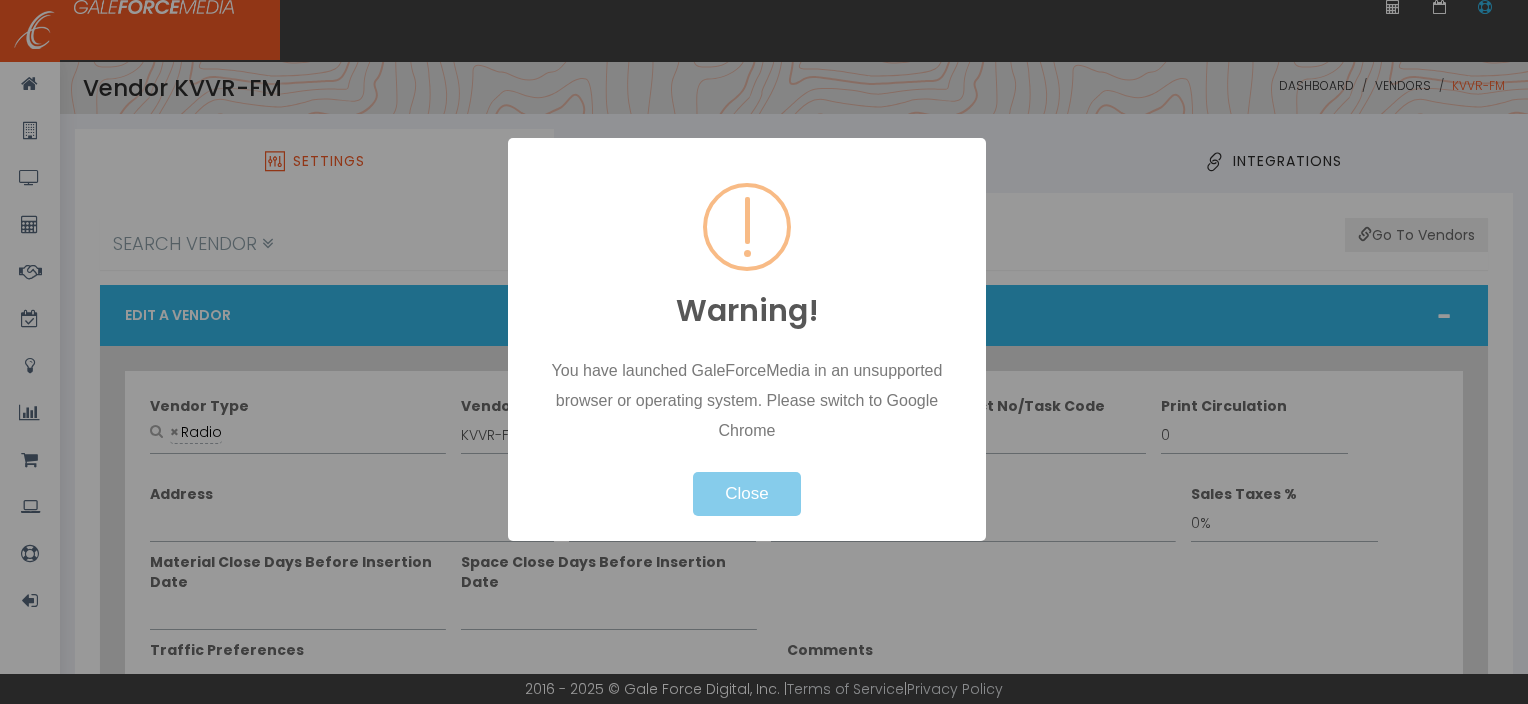 click on "Close" at bounding box center (746, 494) 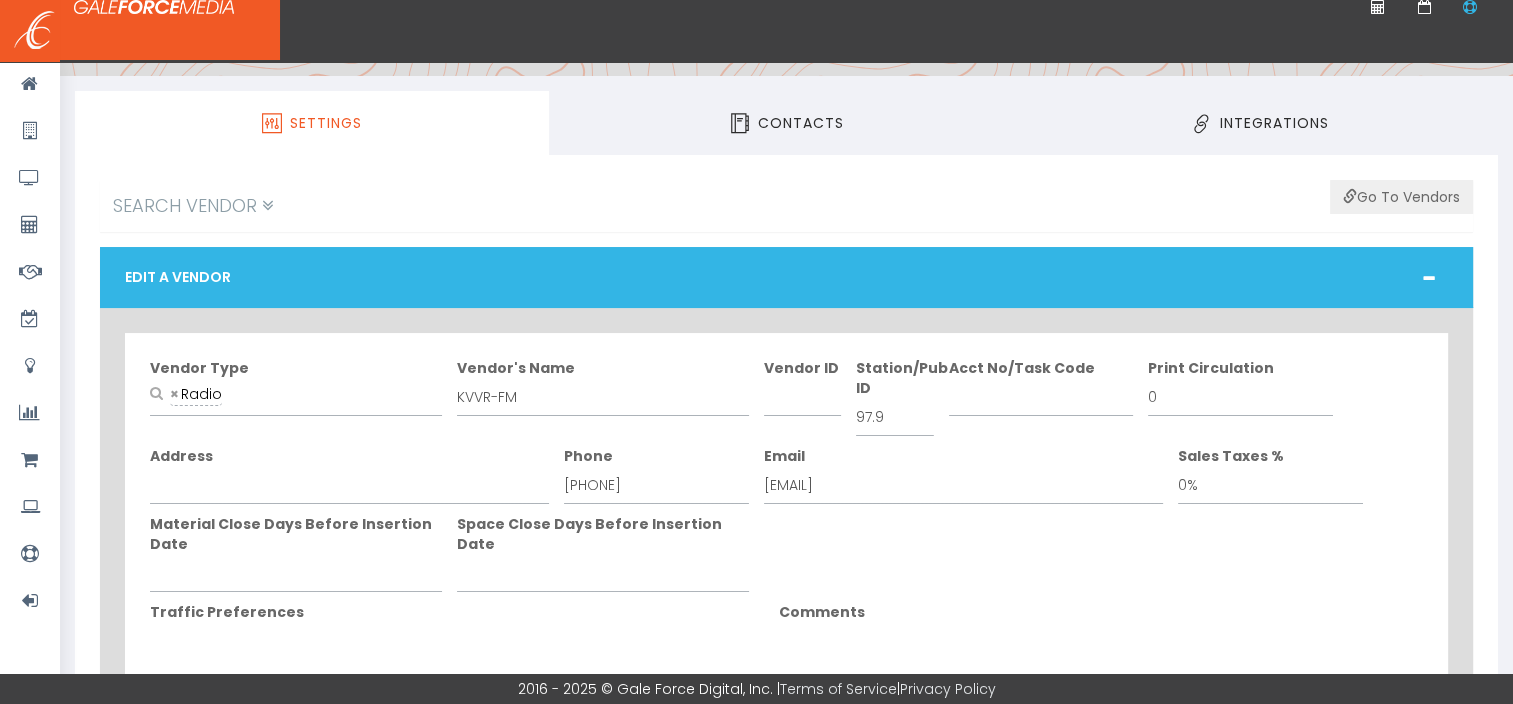 scroll, scrollTop: 0, scrollLeft: 0, axis: both 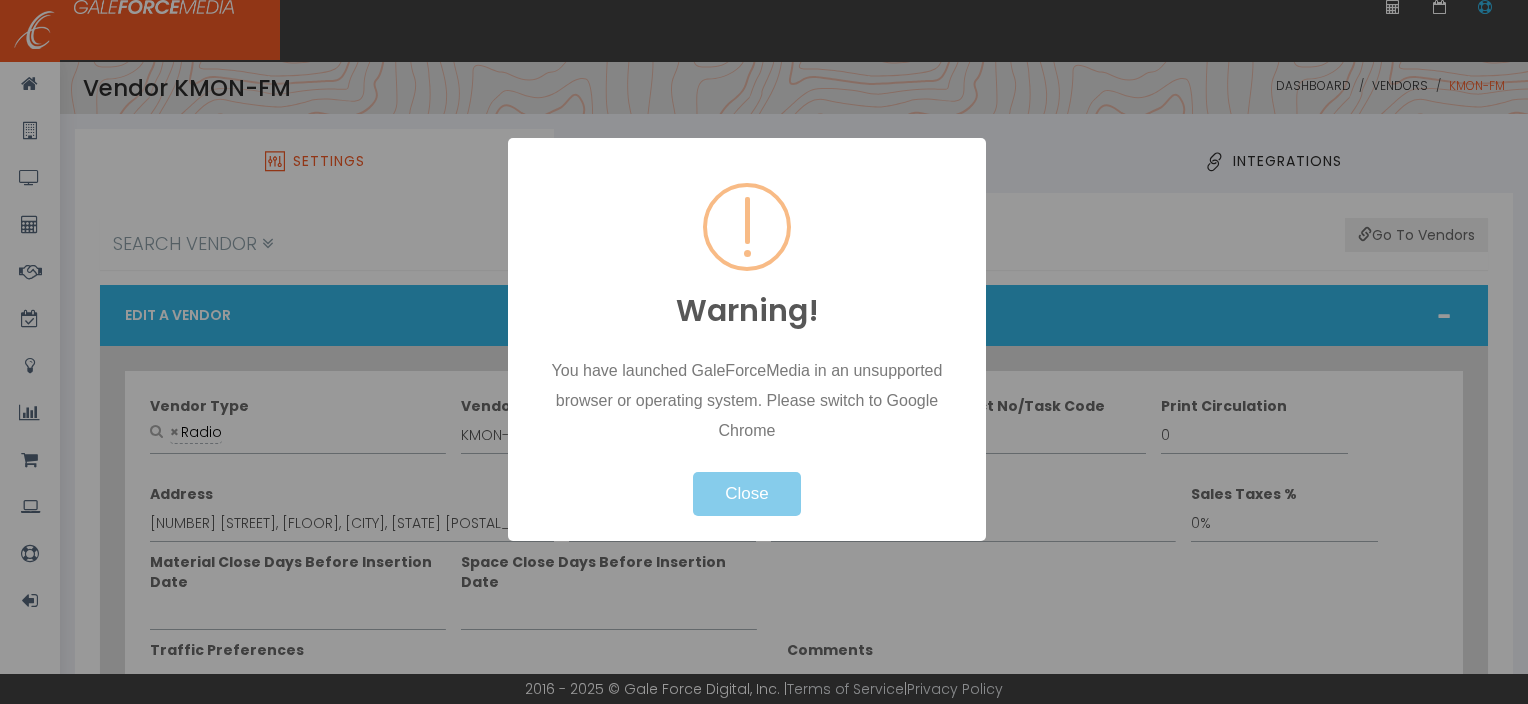 click on "Close" at bounding box center (746, 494) 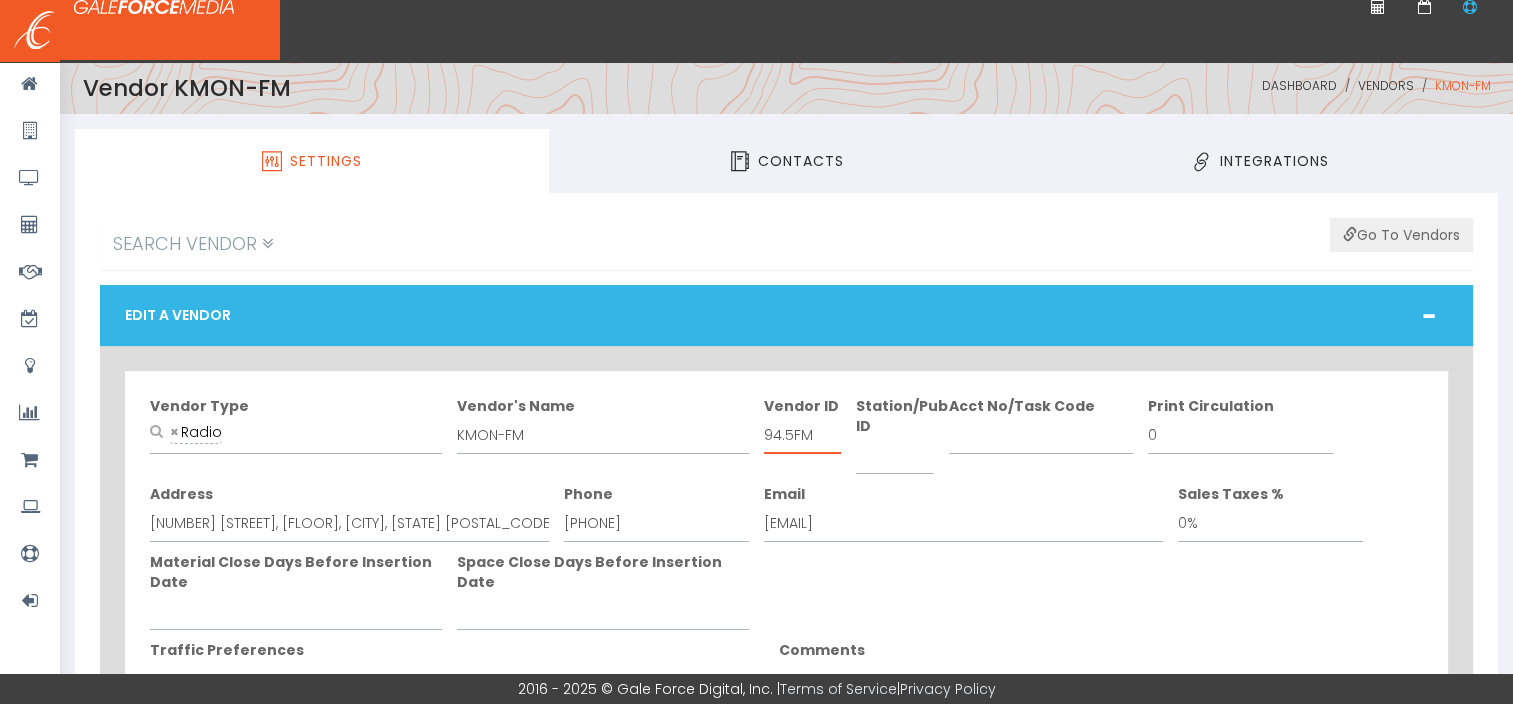 click on "94.5FM" at bounding box center [802, 435] 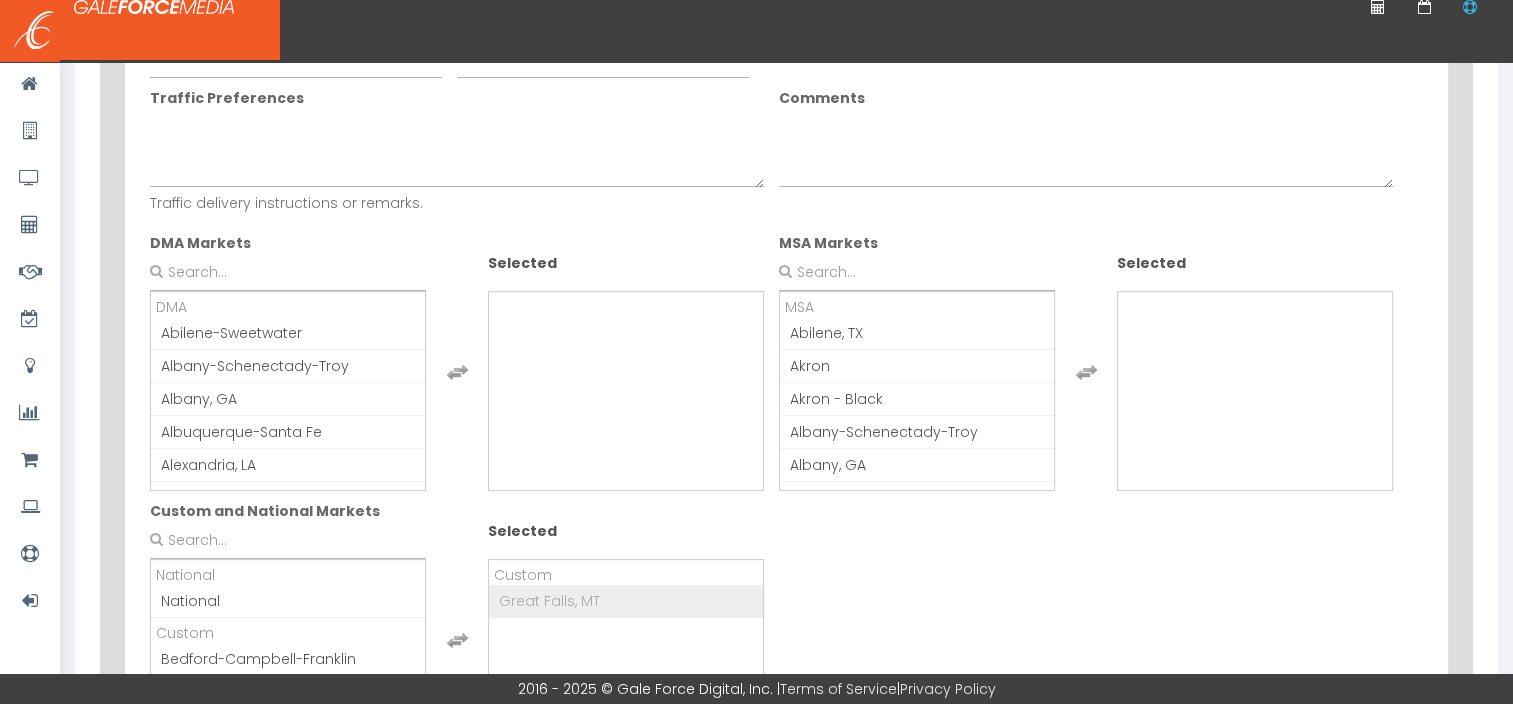 scroll, scrollTop: 554, scrollLeft: 0, axis: vertical 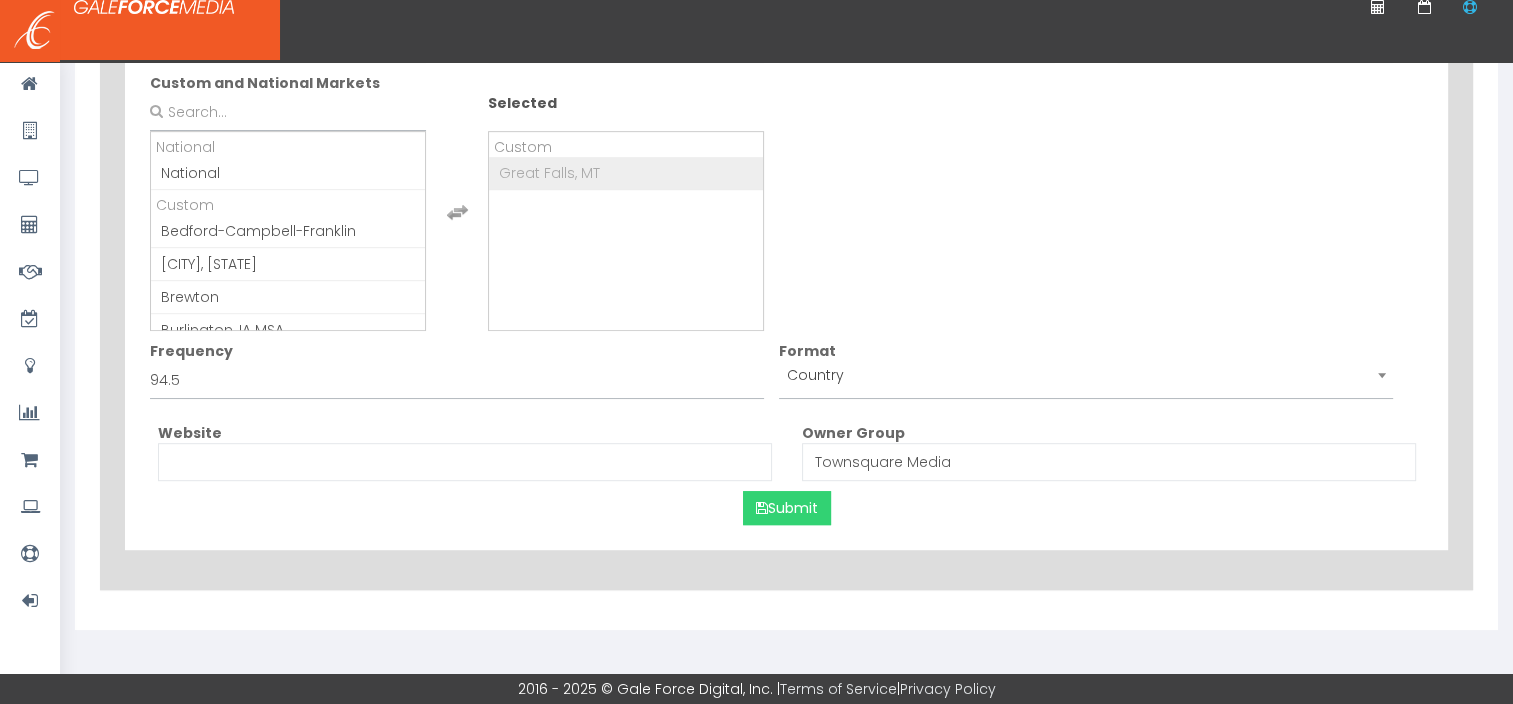 type on "94.5" 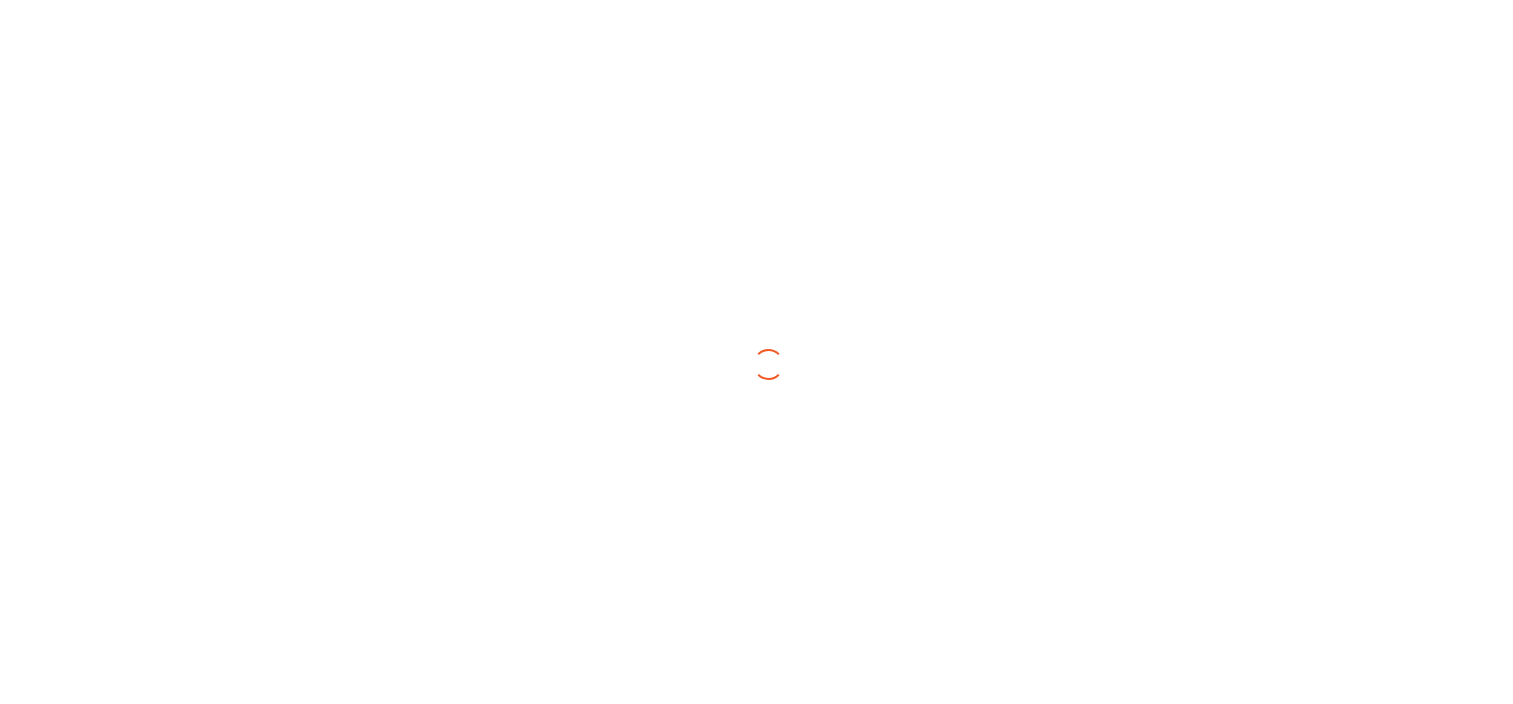 scroll, scrollTop: 0, scrollLeft: 0, axis: both 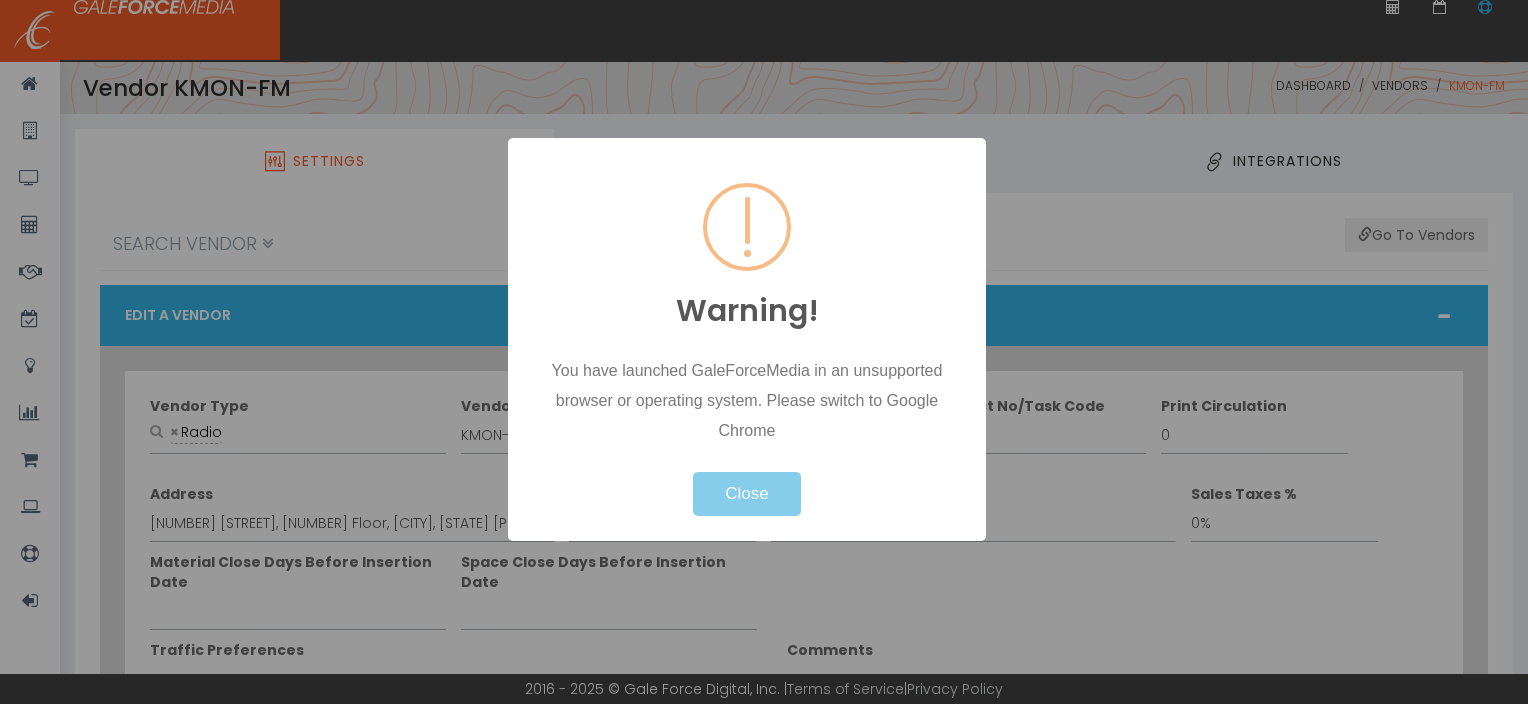 click on "Close" at bounding box center [746, 494] 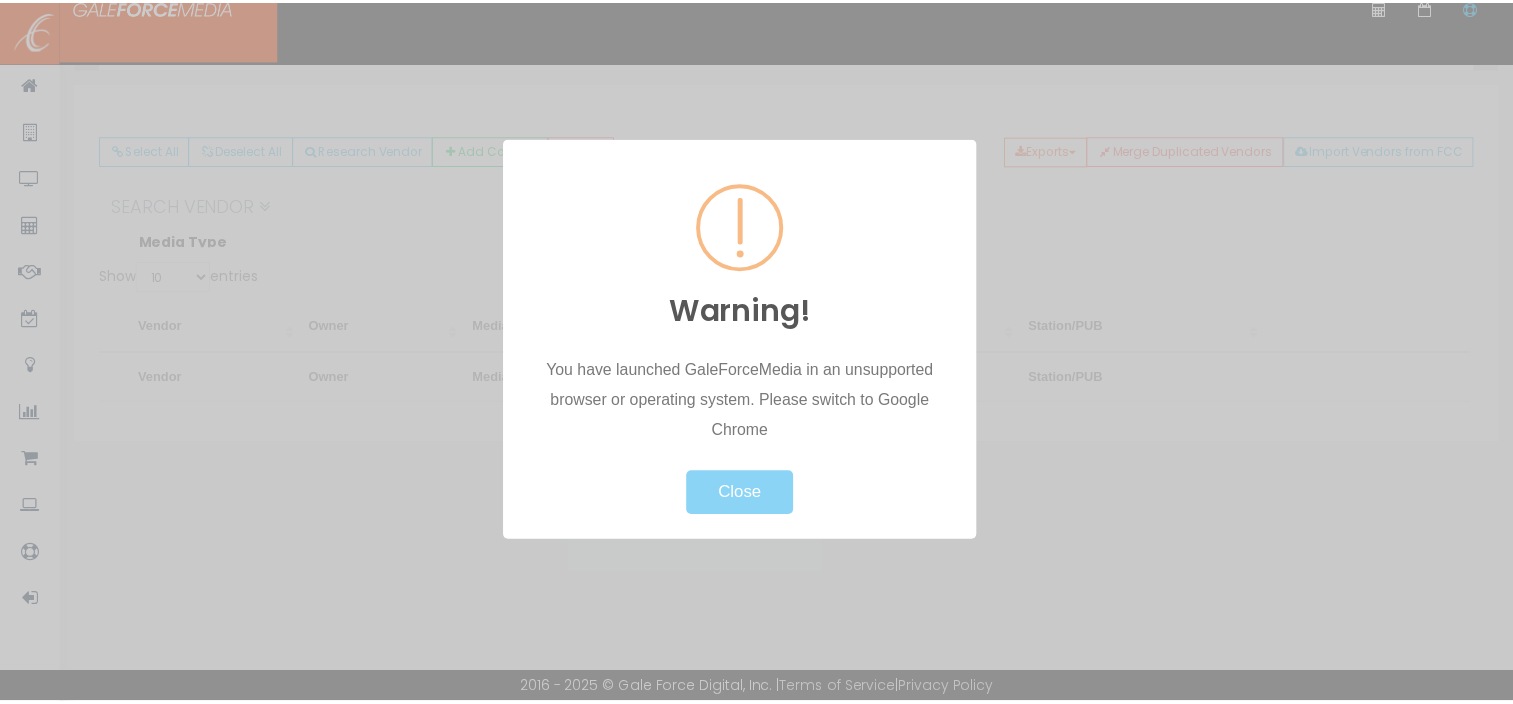 scroll, scrollTop: 120, scrollLeft: 0, axis: vertical 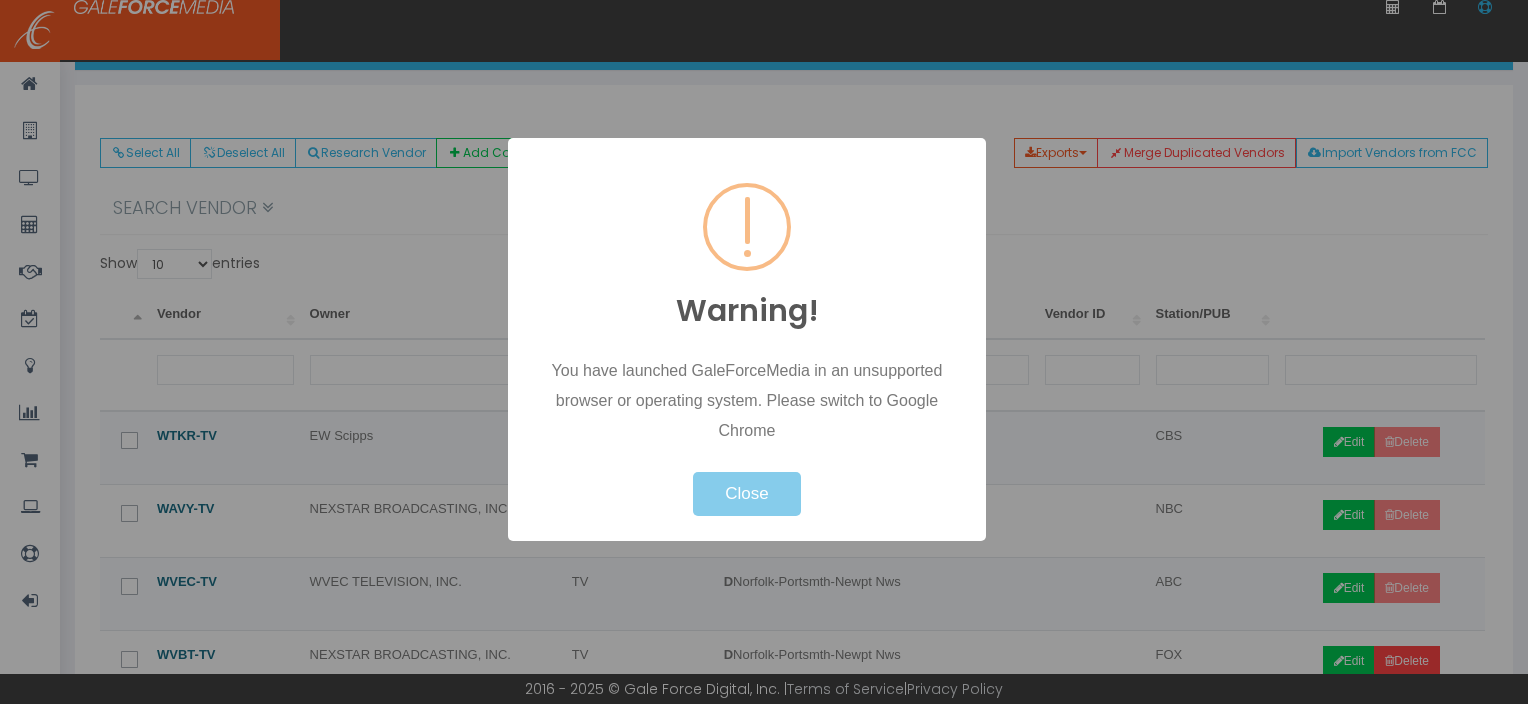 click on "Close" at bounding box center [746, 494] 